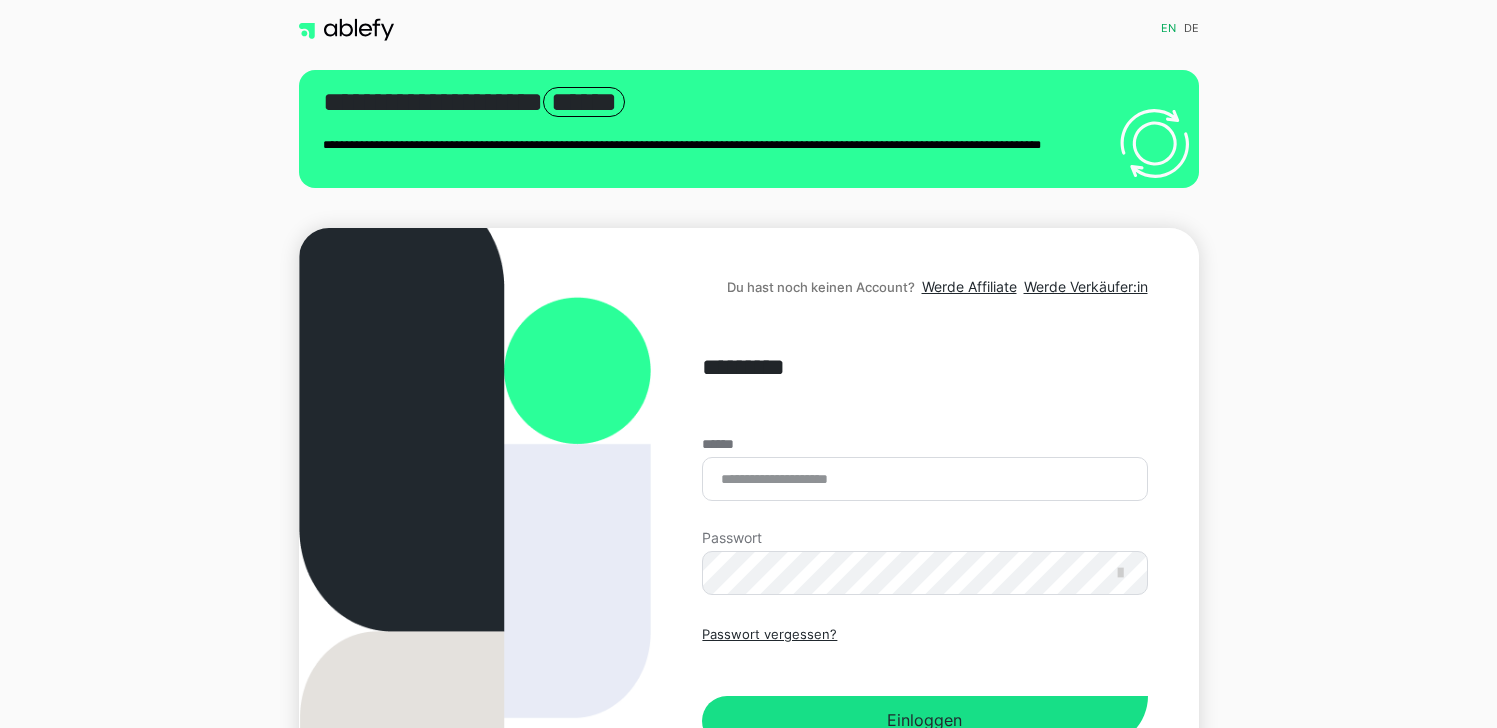 scroll, scrollTop: 0, scrollLeft: 0, axis: both 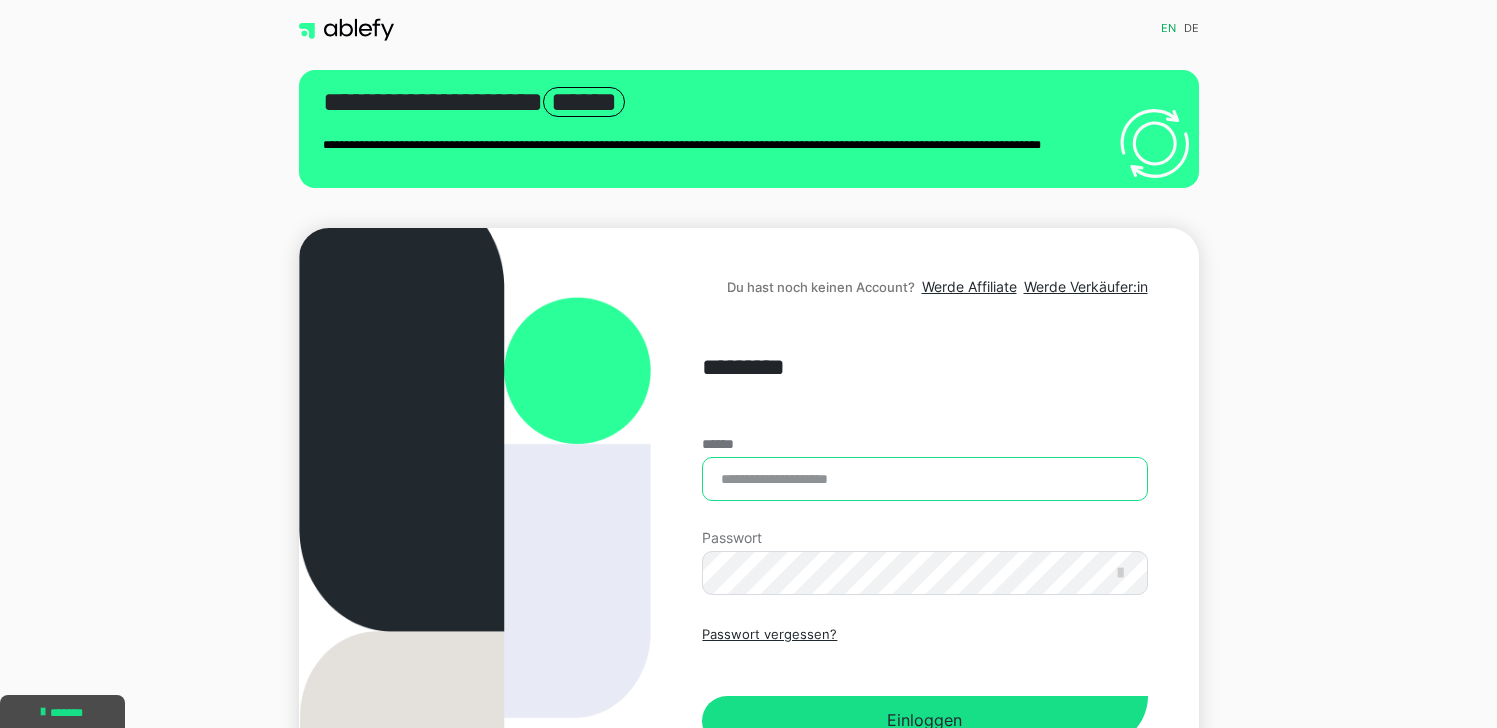 click on "******" at bounding box center (924, 479) 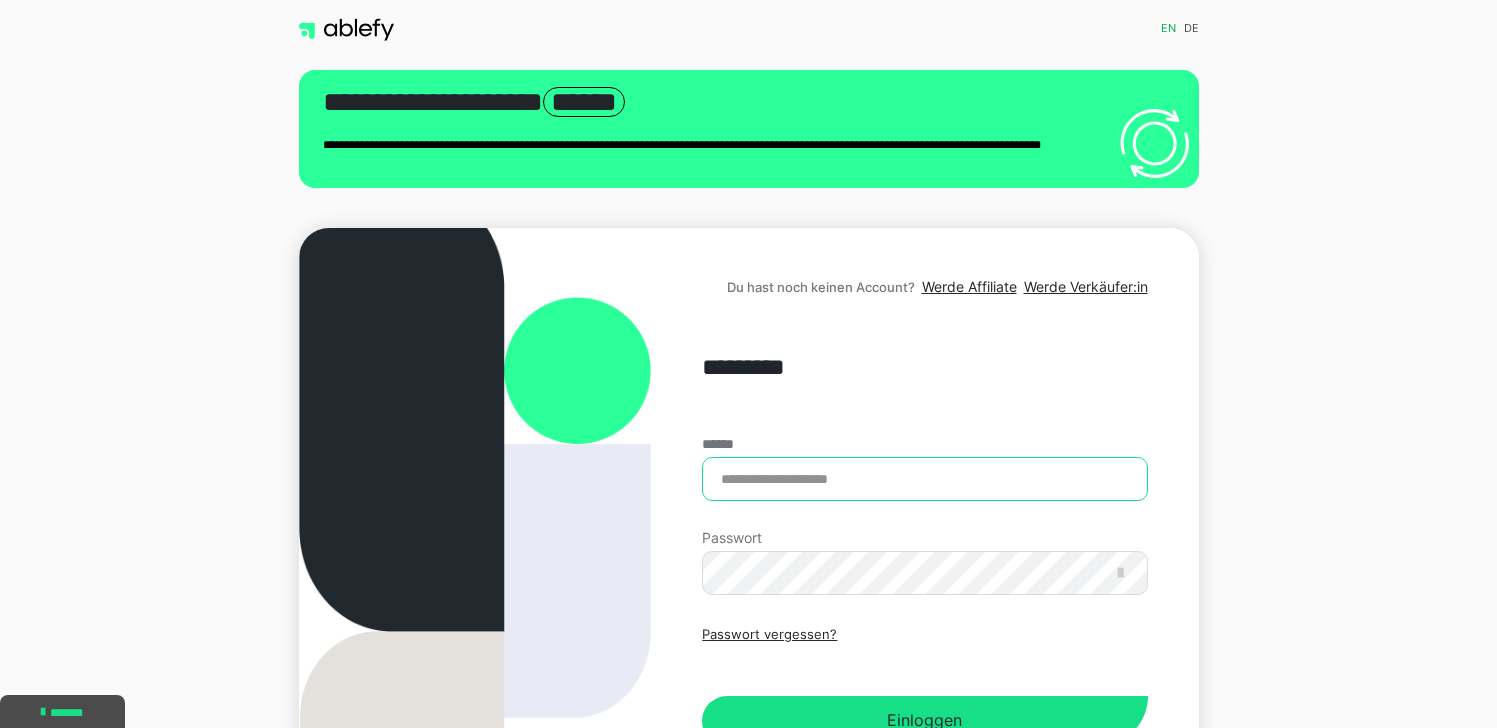 click at bounding box center (0, 918) 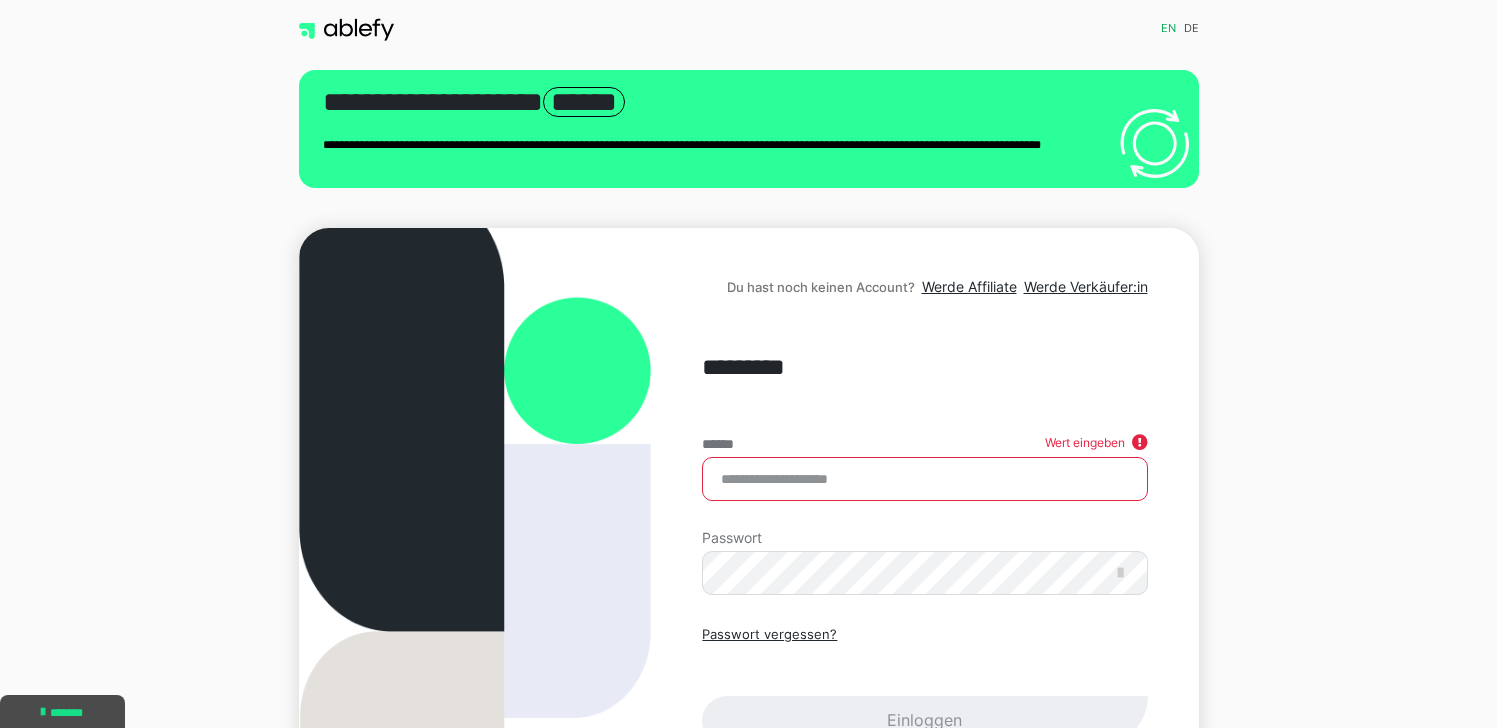 type on "**********" 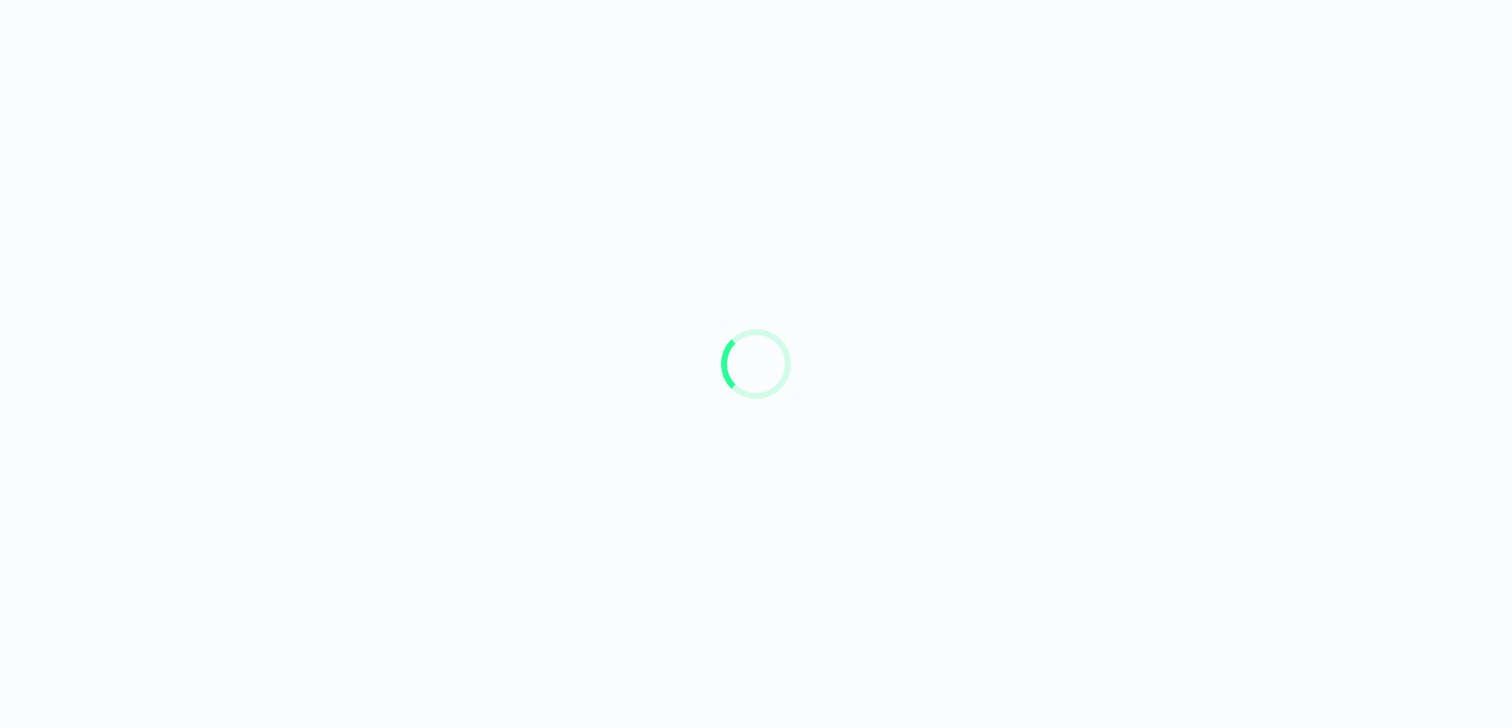 scroll, scrollTop: 0, scrollLeft: 0, axis: both 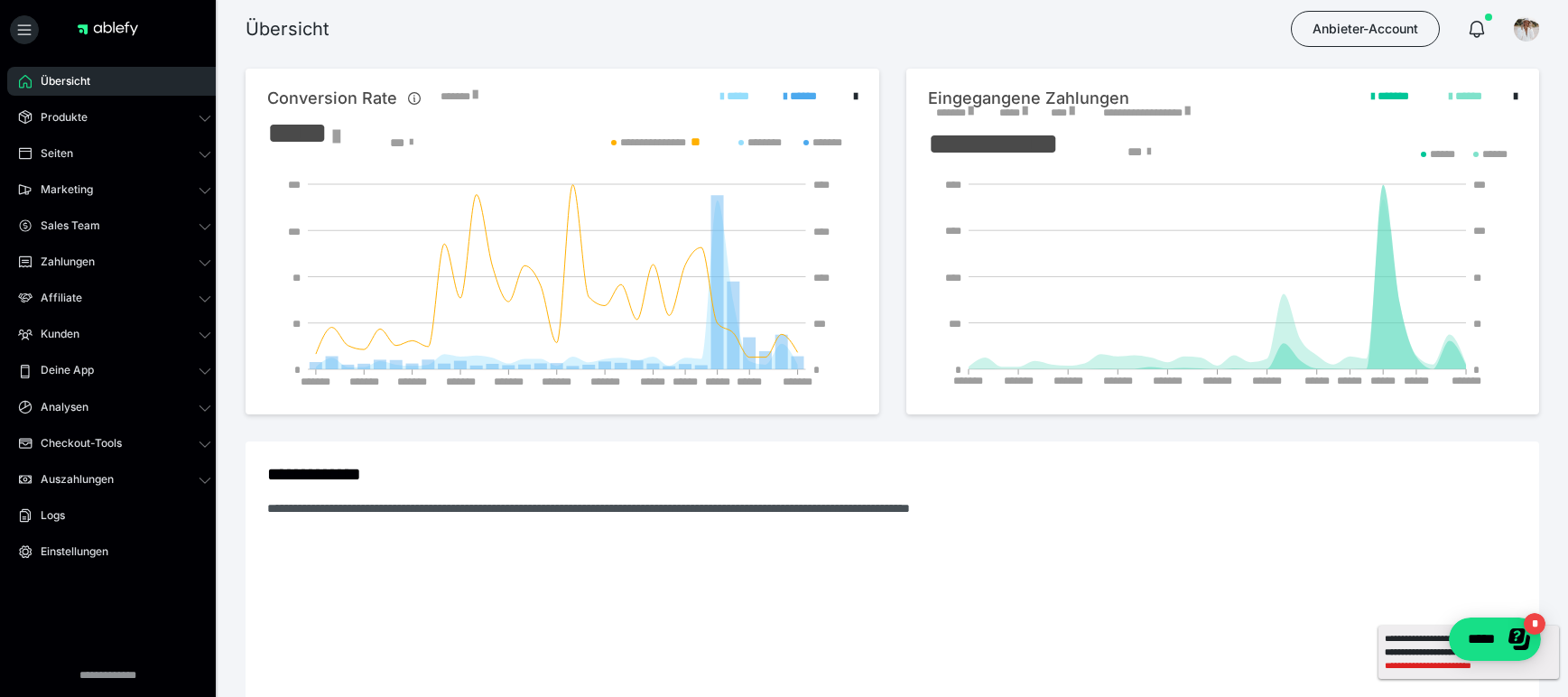 click on "**********" at bounding box center (1469, 665) 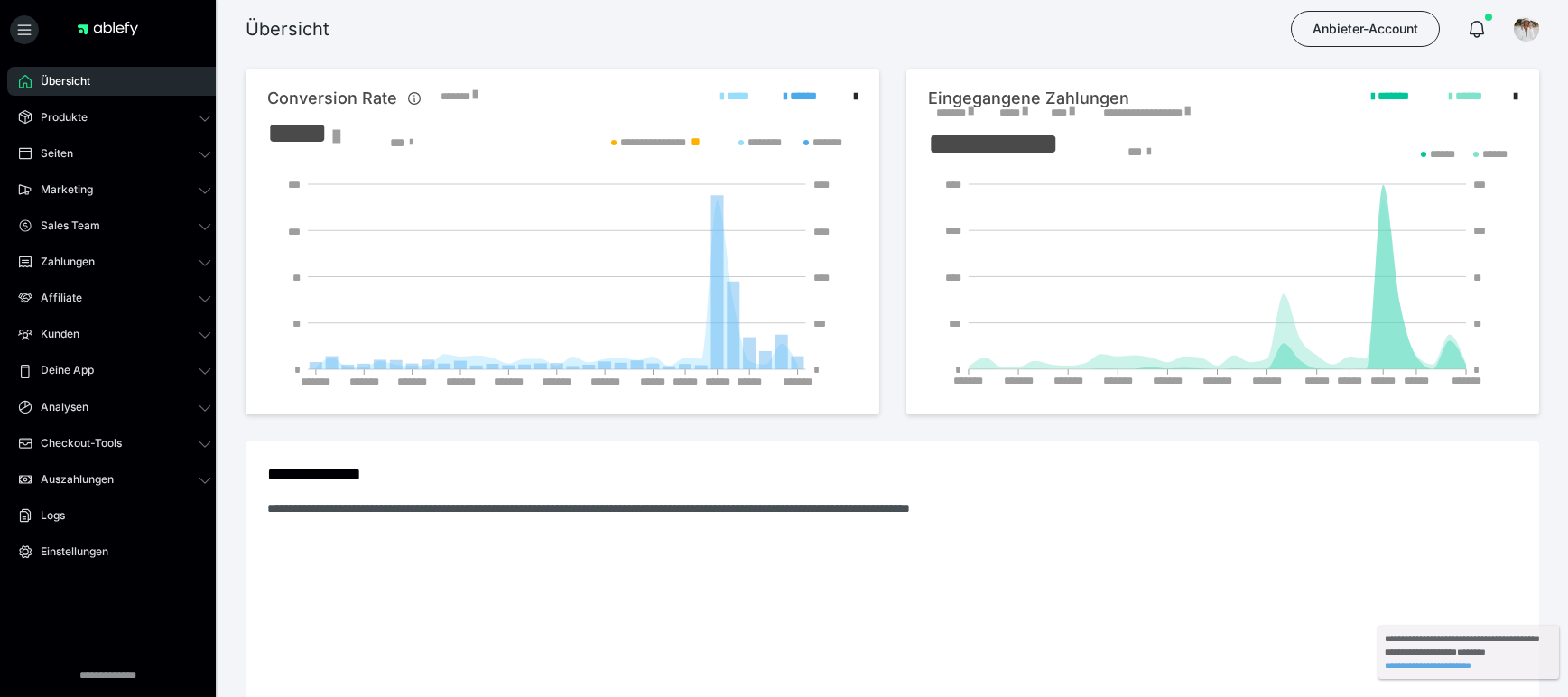 scroll, scrollTop: 0, scrollLeft: 0, axis: both 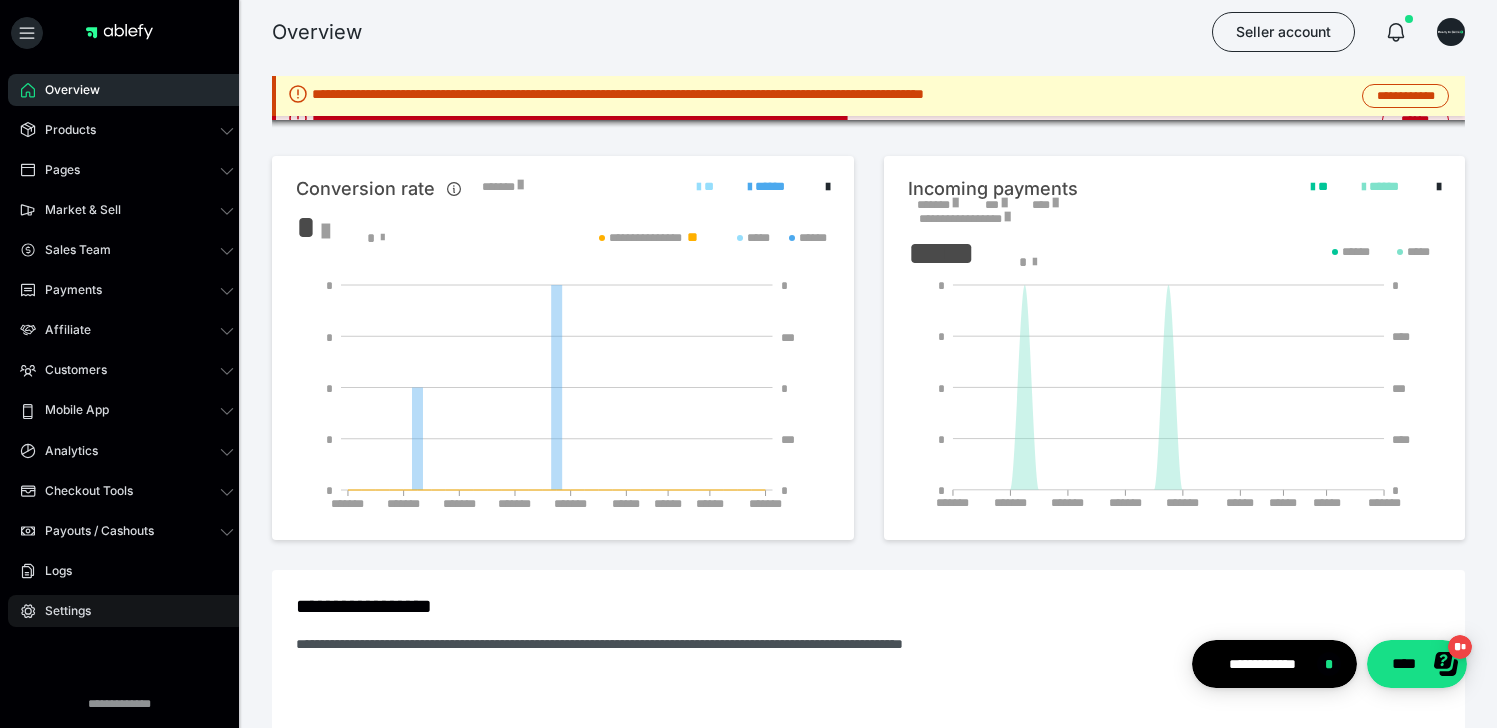 click on "Settings" at bounding box center [61, 611] 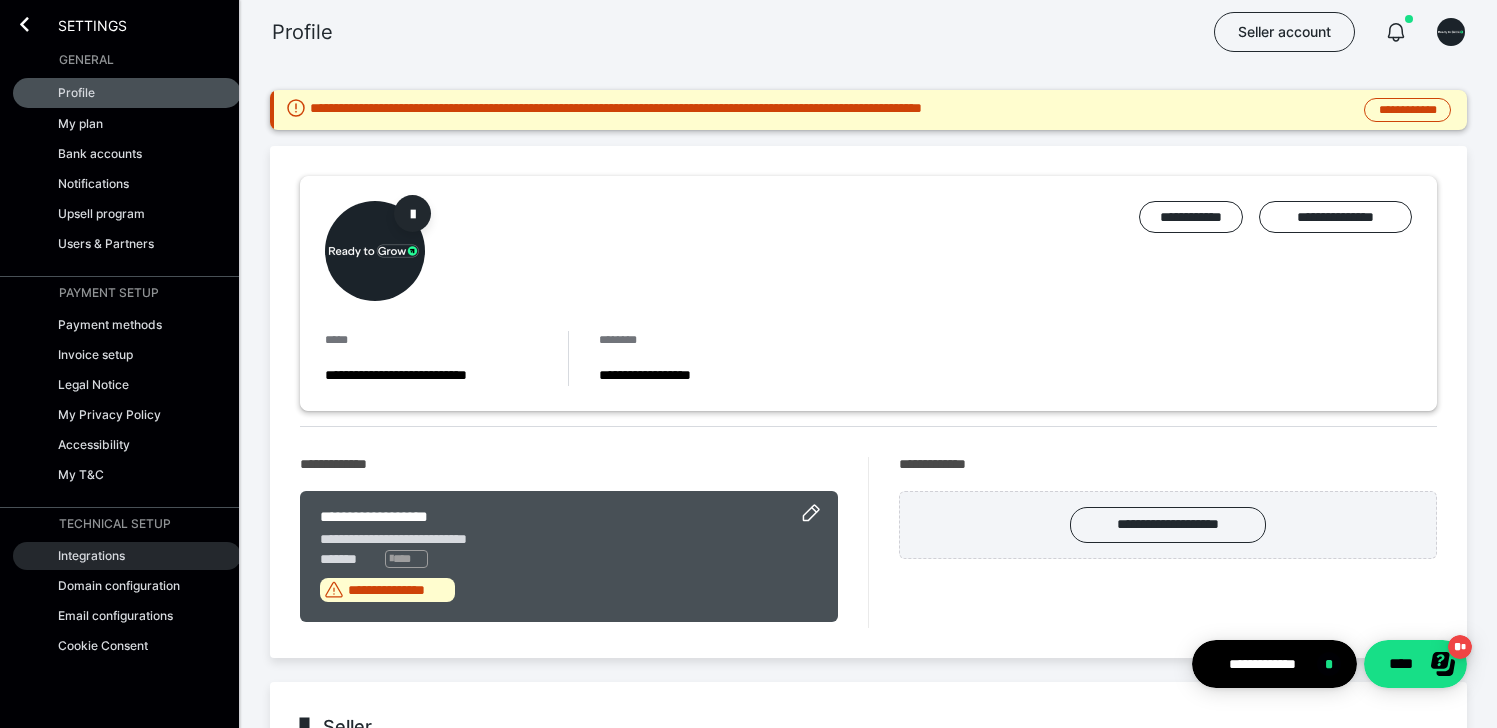 click on "Integrations" at bounding box center [127, 556] 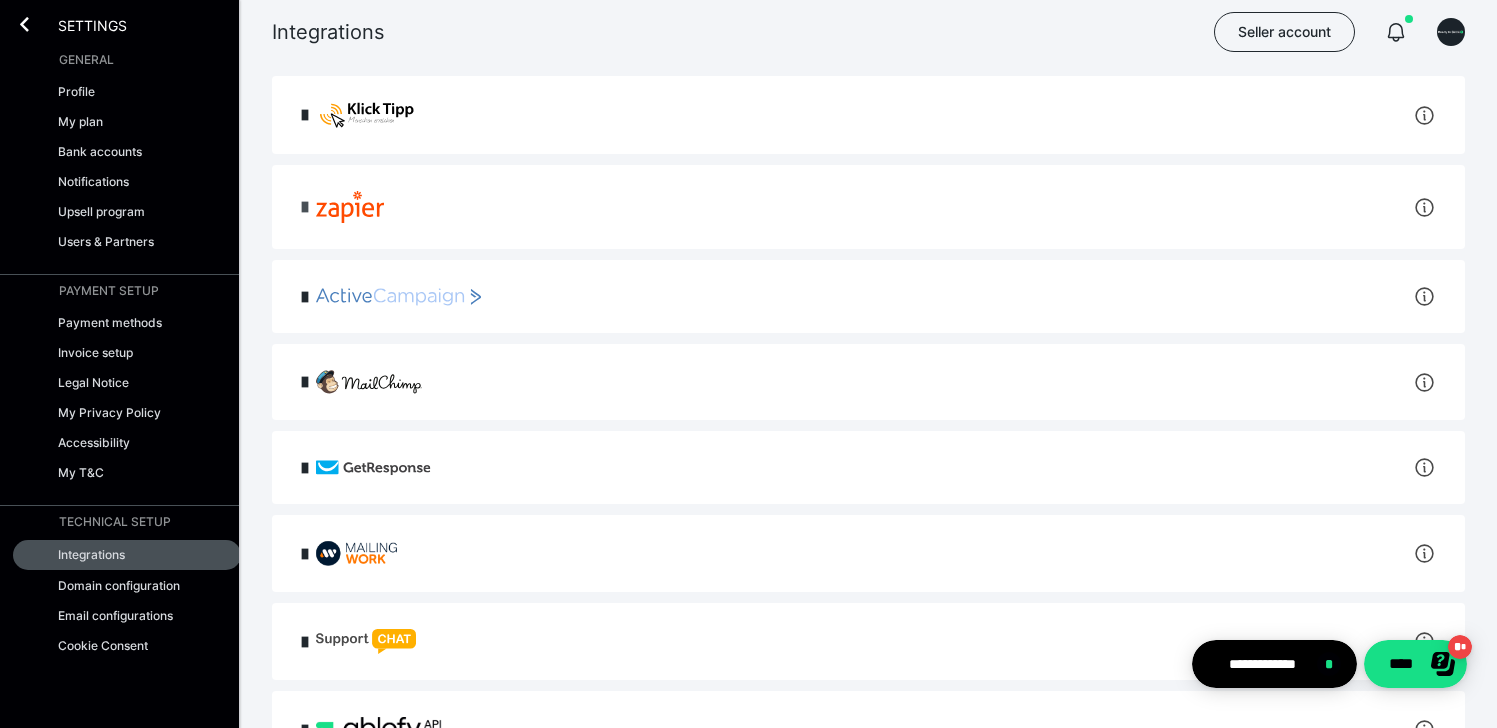 click at bounding box center [305, 207] 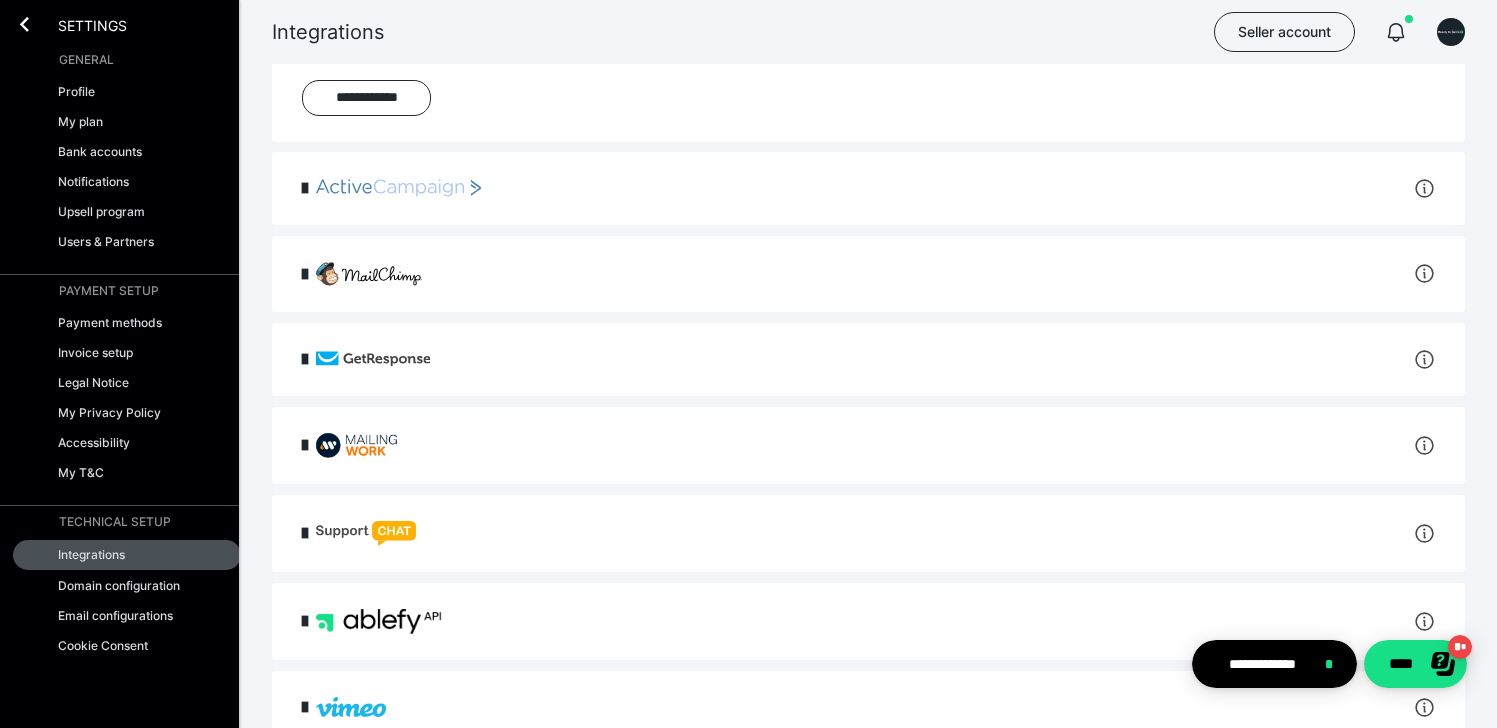 scroll, scrollTop: 435, scrollLeft: 0, axis: vertical 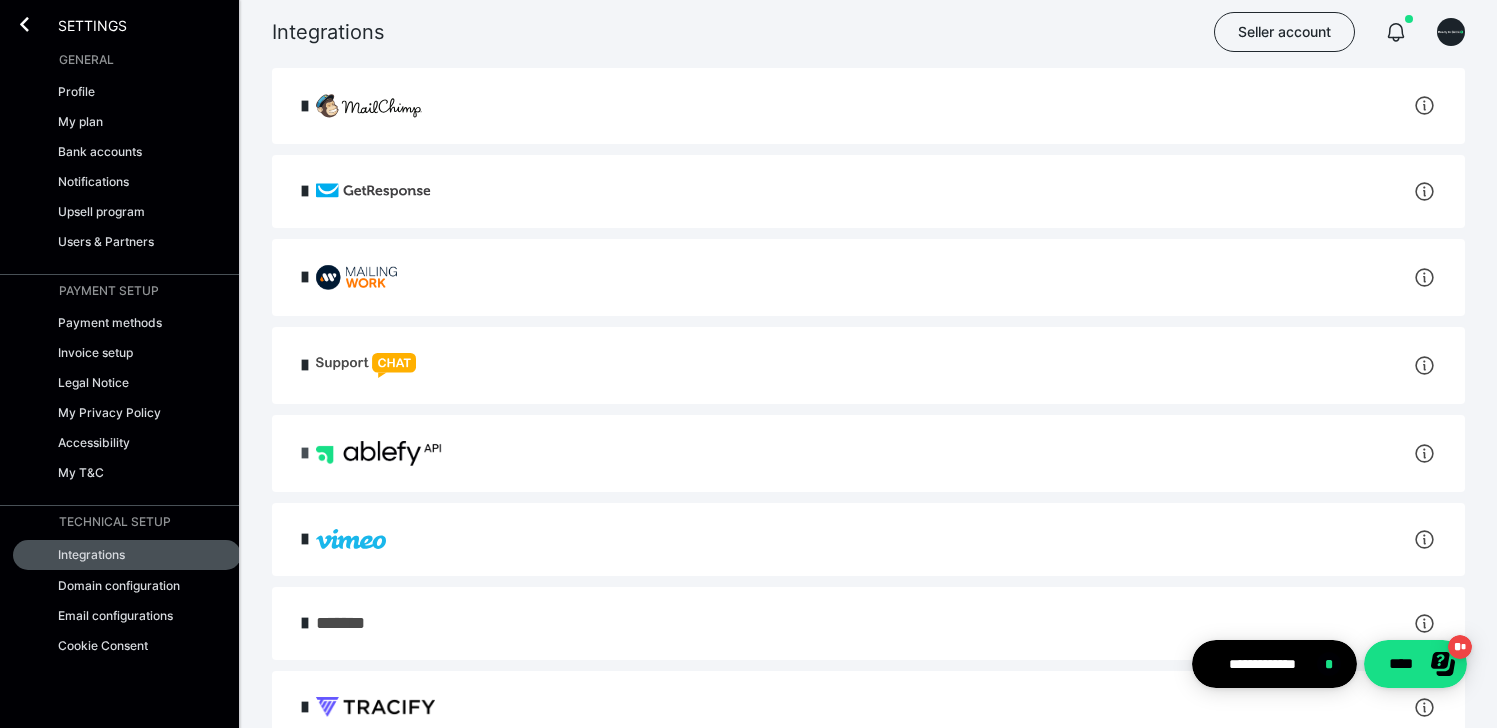 click at bounding box center (305, 453) 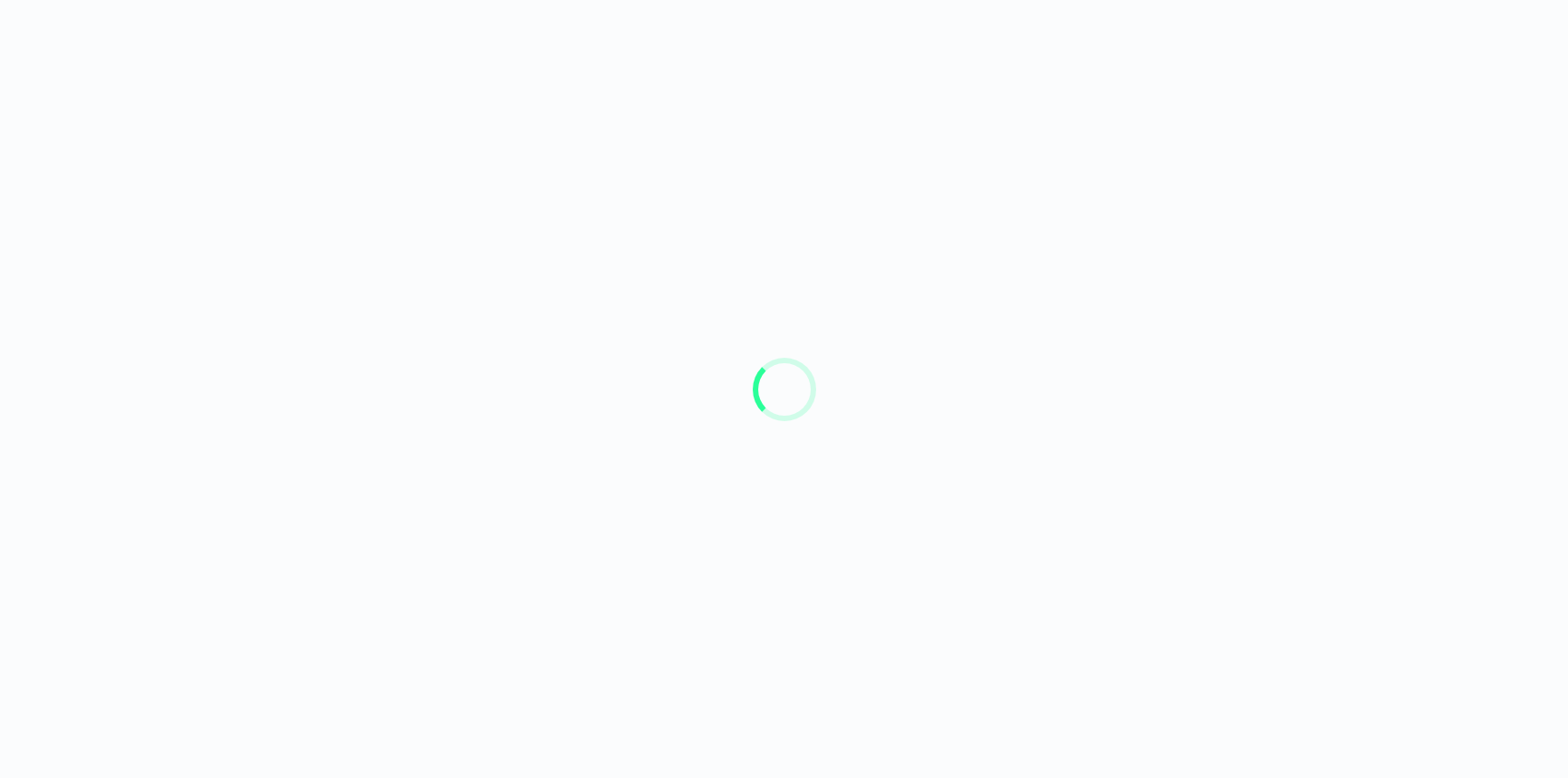 scroll, scrollTop: 0, scrollLeft: 0, axis: both 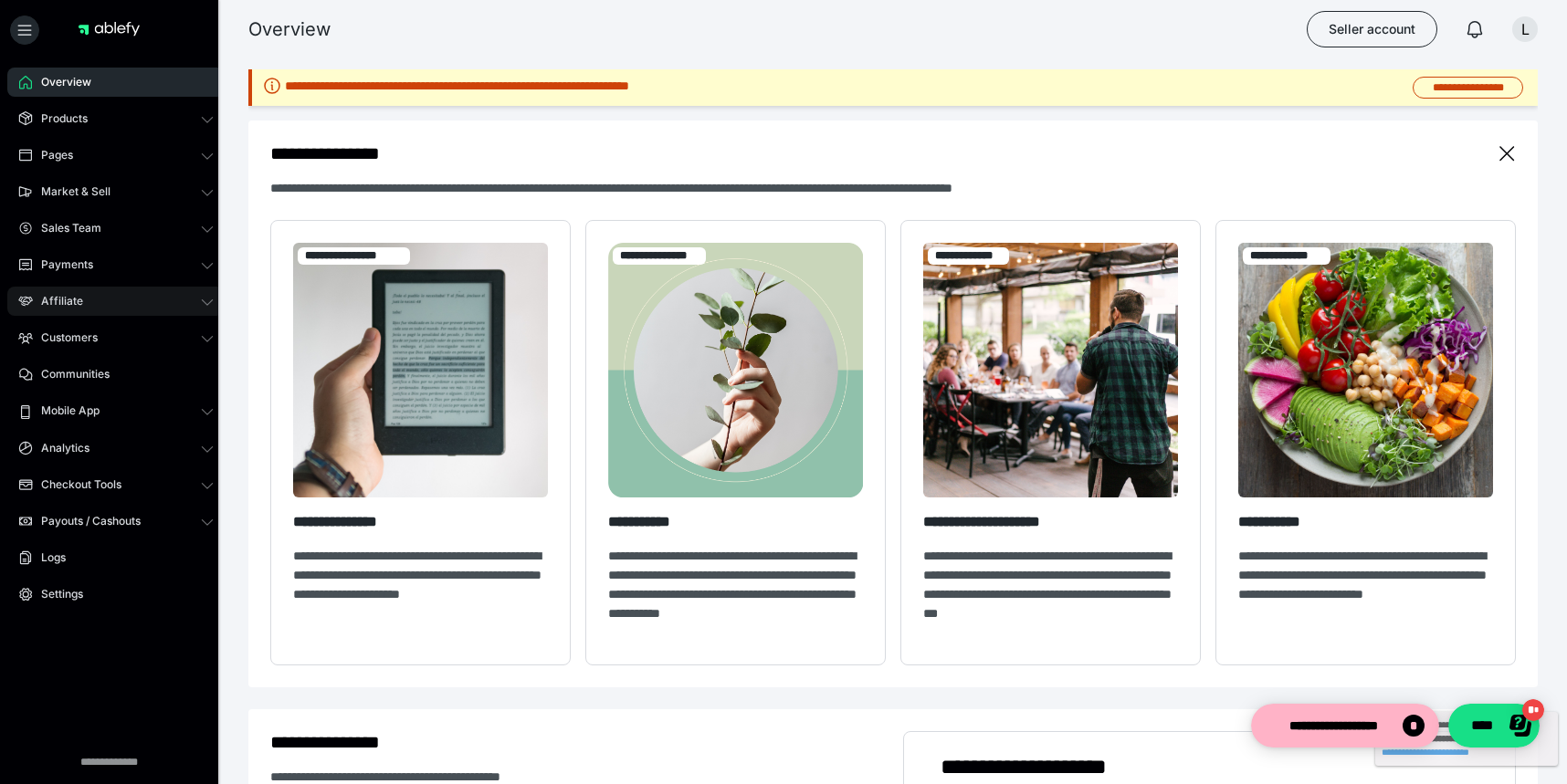 click on "Affiliate" at bounding box center (56, 301) 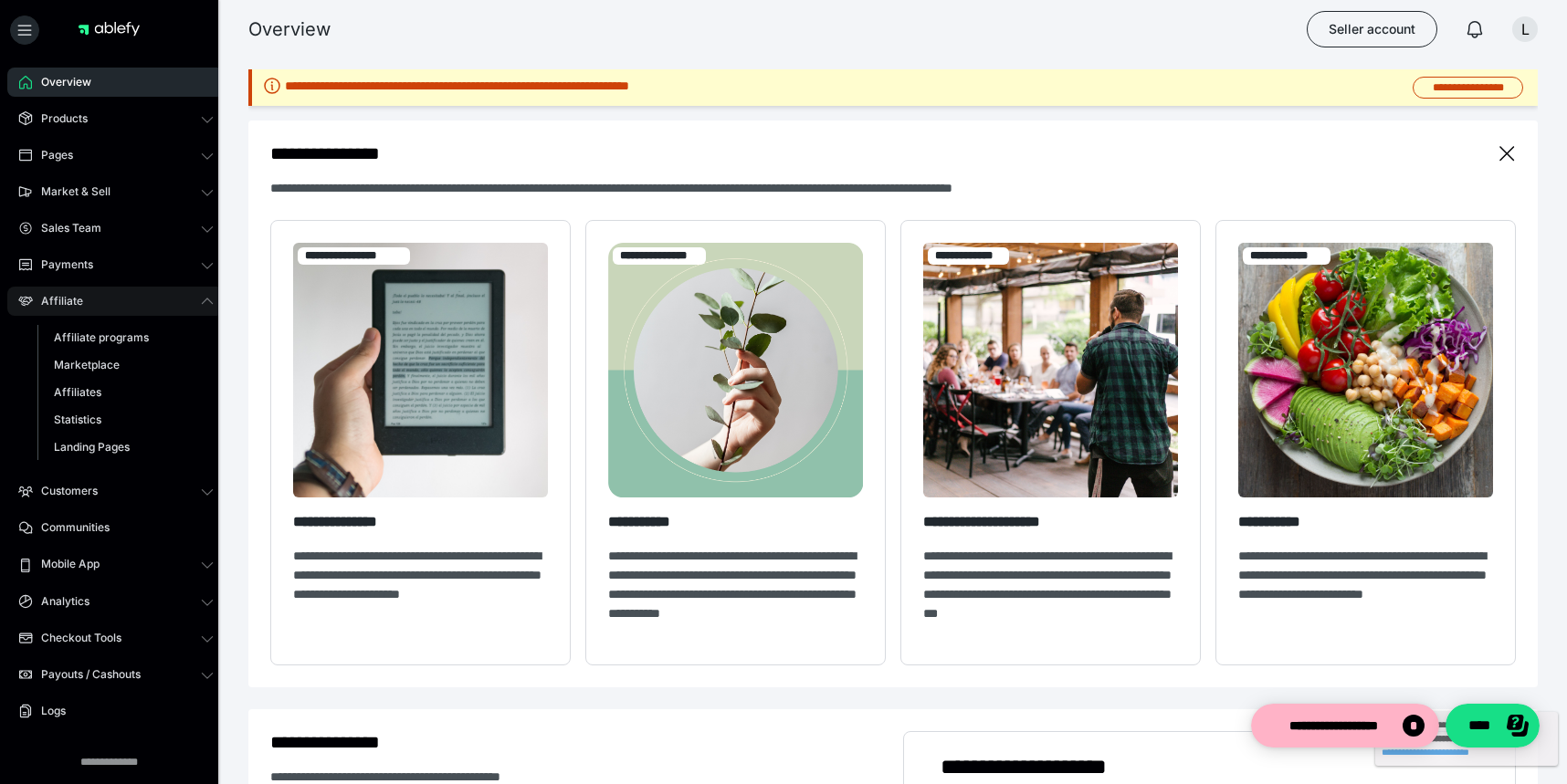 scroll, scrollTop: 0, scrollLeft: 0, axis: both 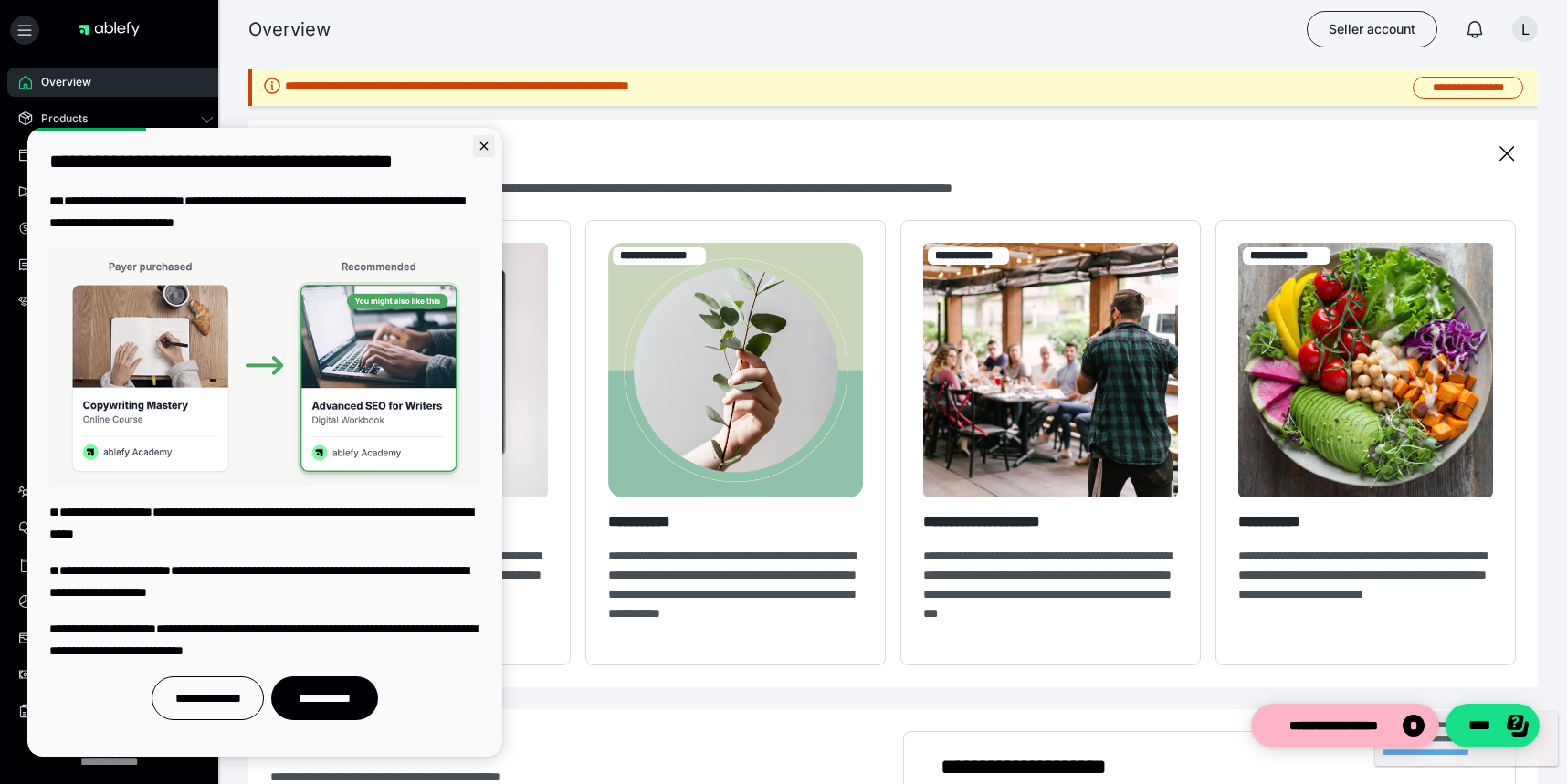 click 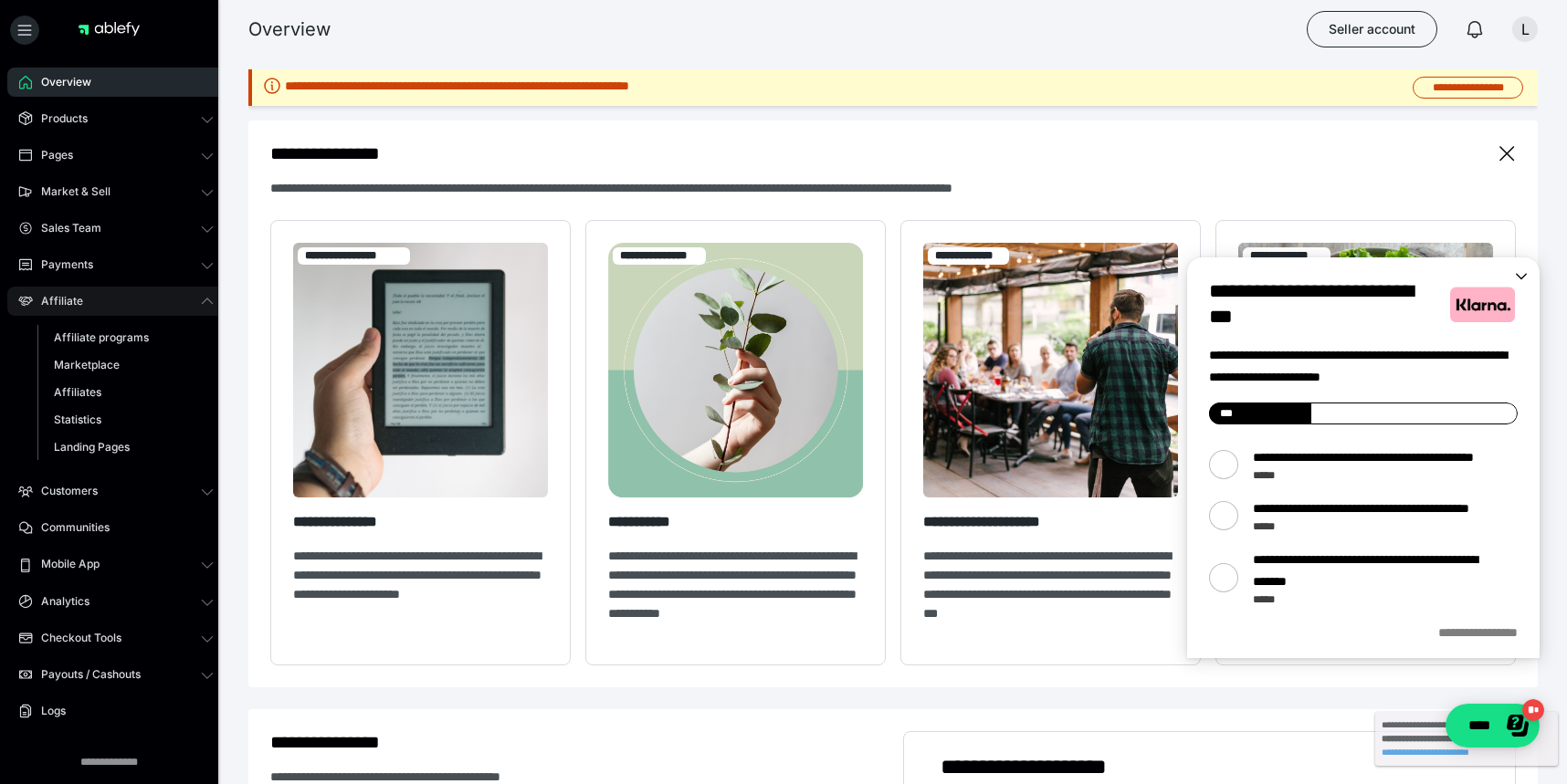 scroll, scrollTop: 0, scrollLeft: 0, axis: both 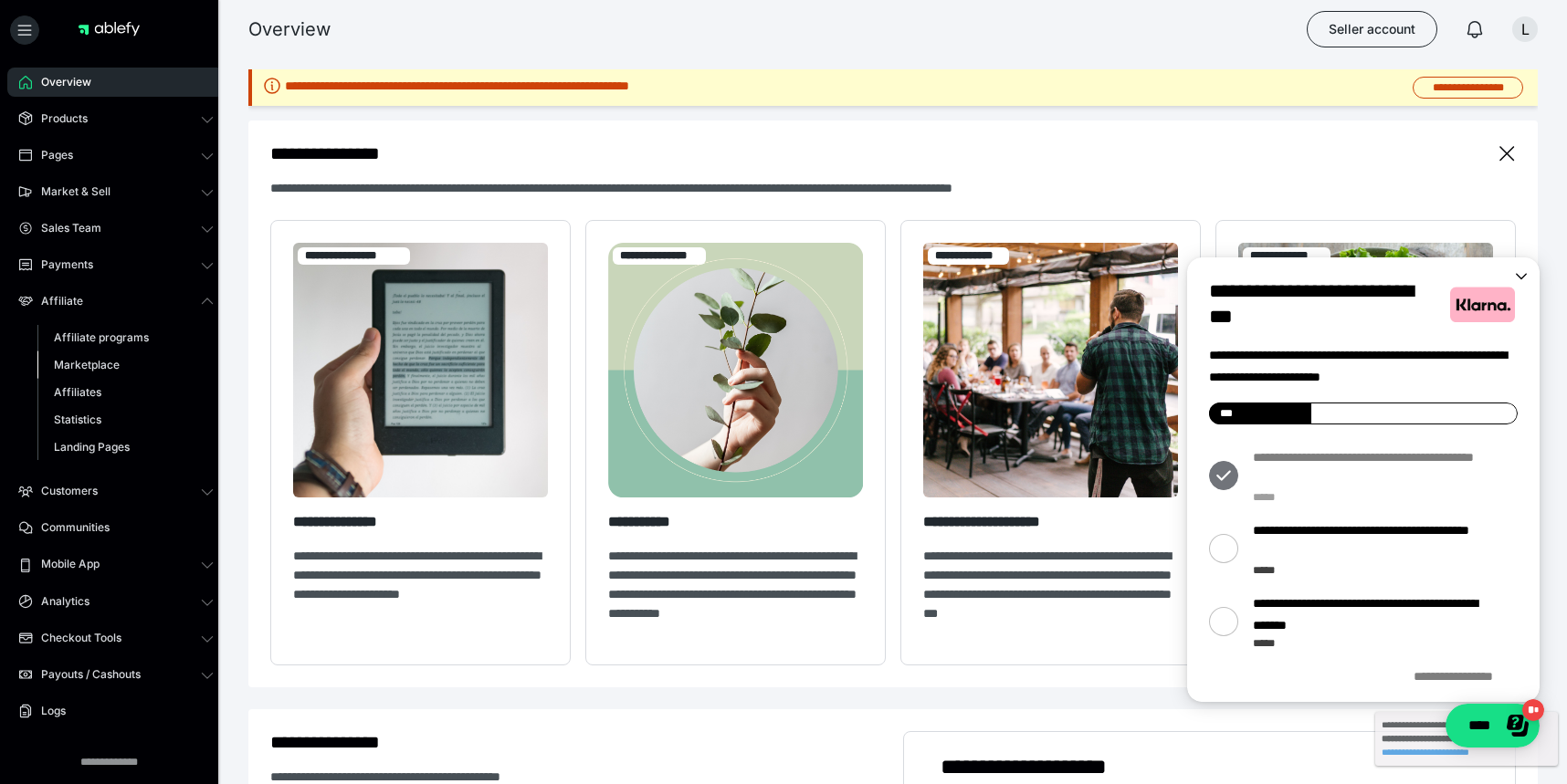 click on "Marketplace" at bounding box center [87, 364] 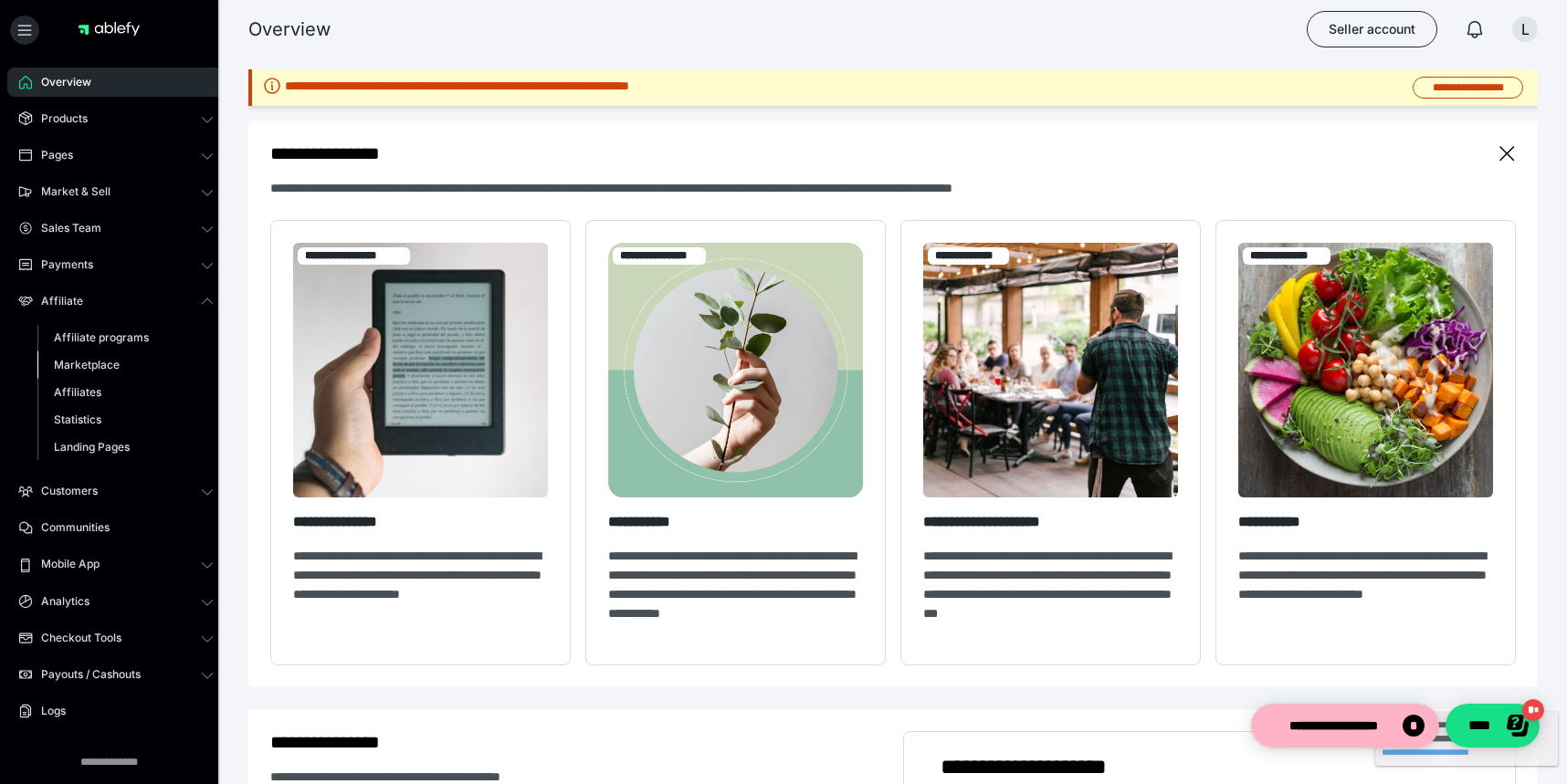 scroll, scrollTop: 0, scrollLeft: 0, axis: both 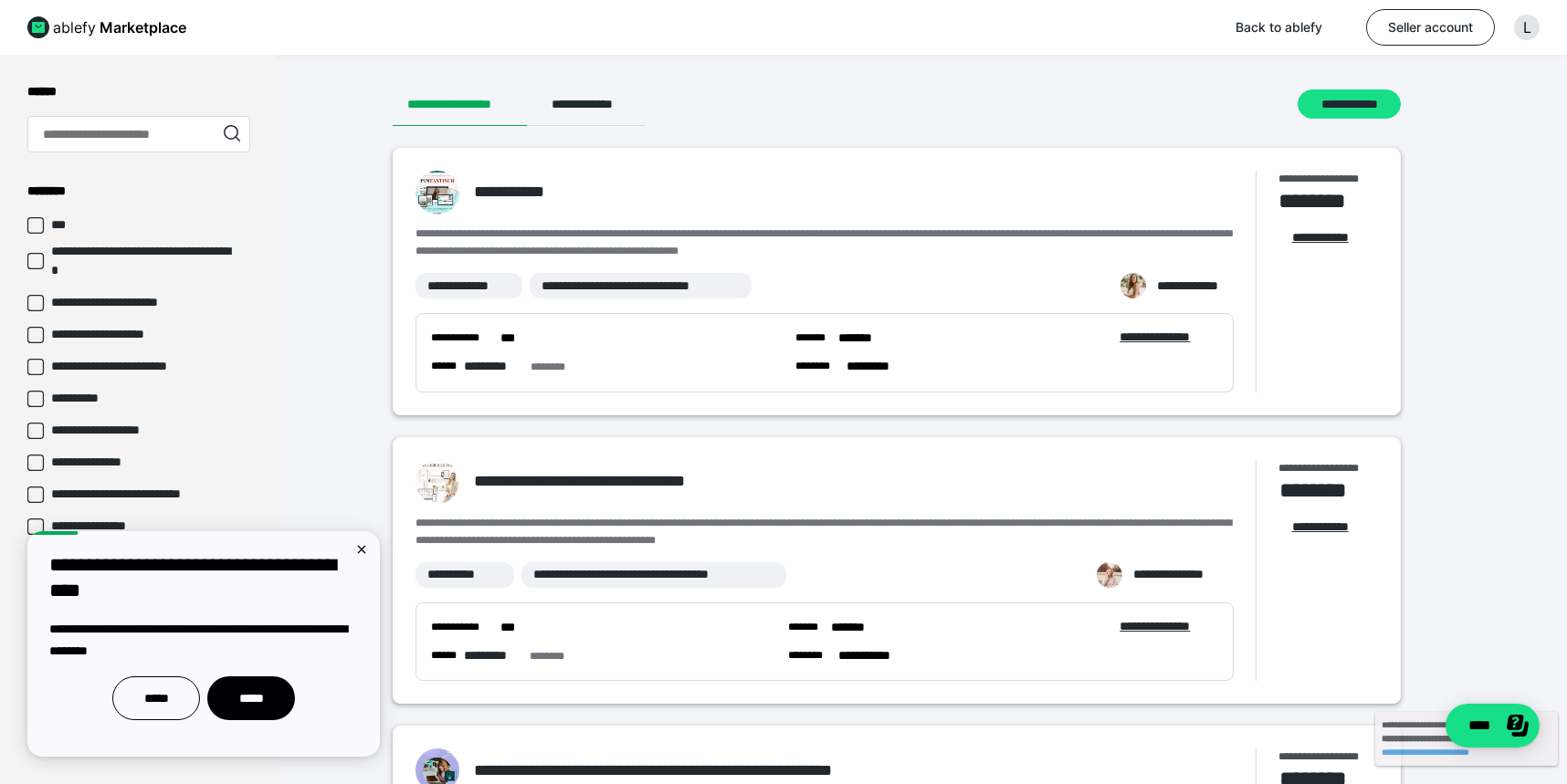 click on "**********" at bounding box center (784, 1613) 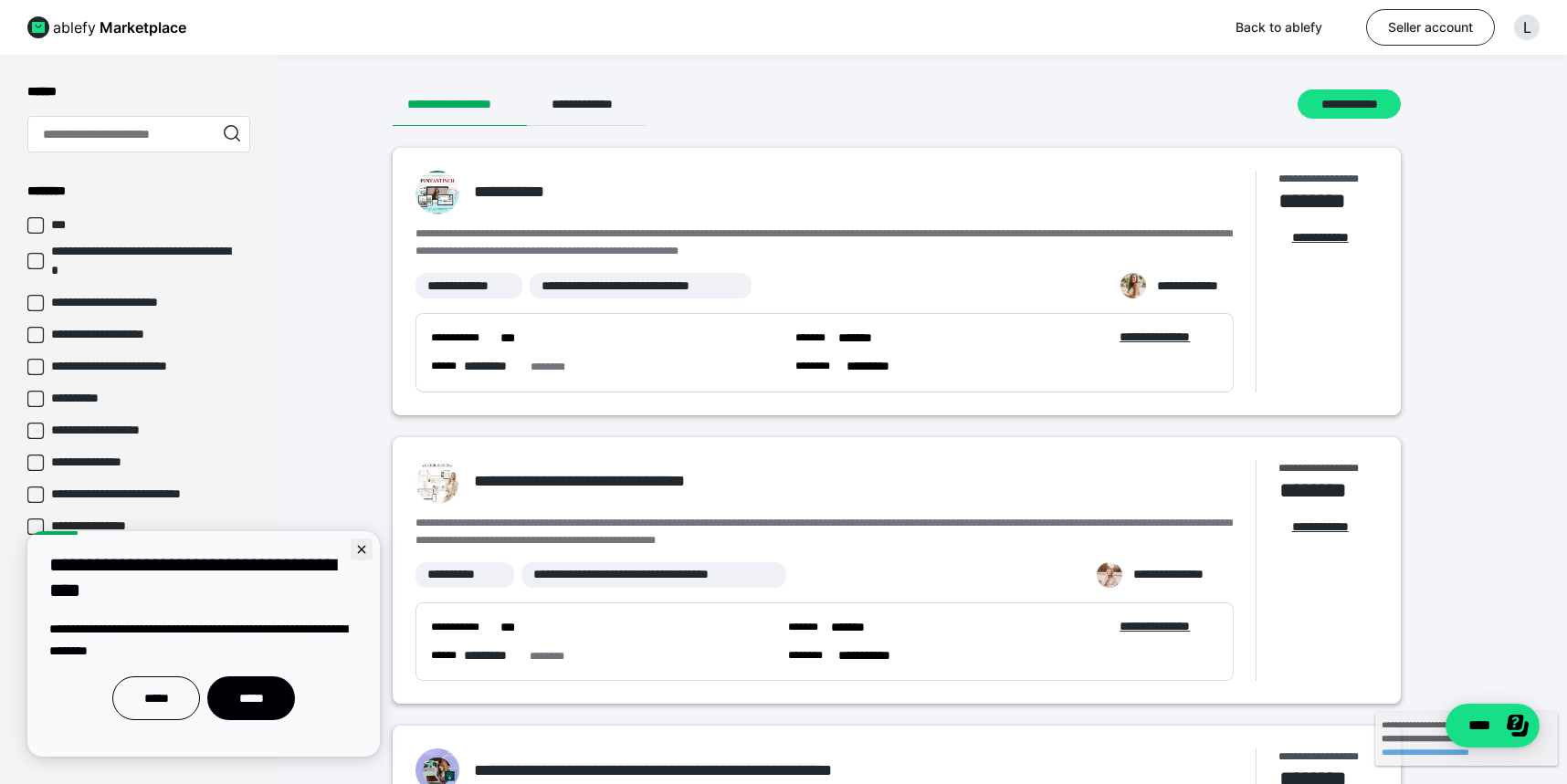 click 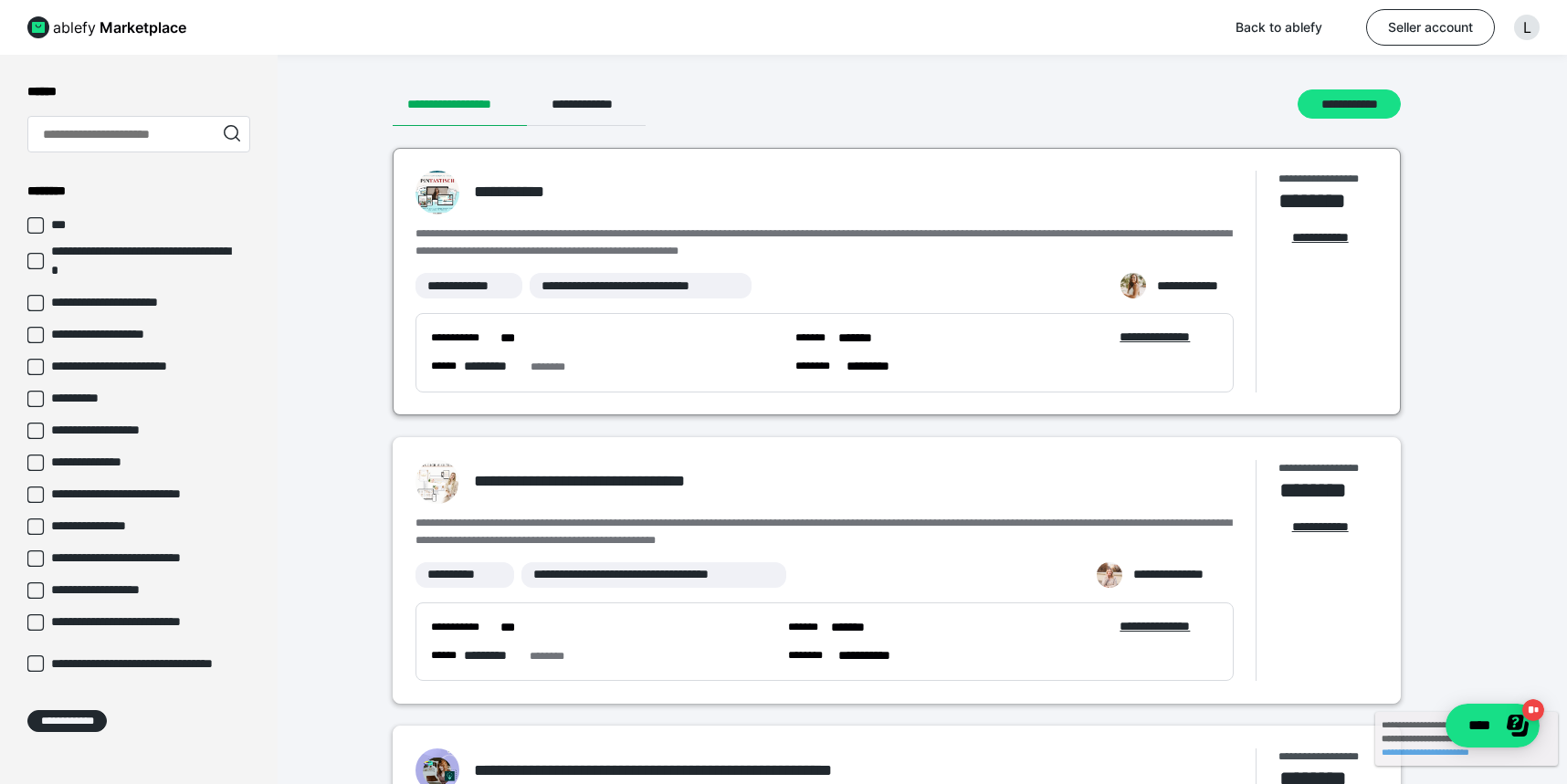 scroll, scrollTop: 0, scrollLeft: 0, axis: both 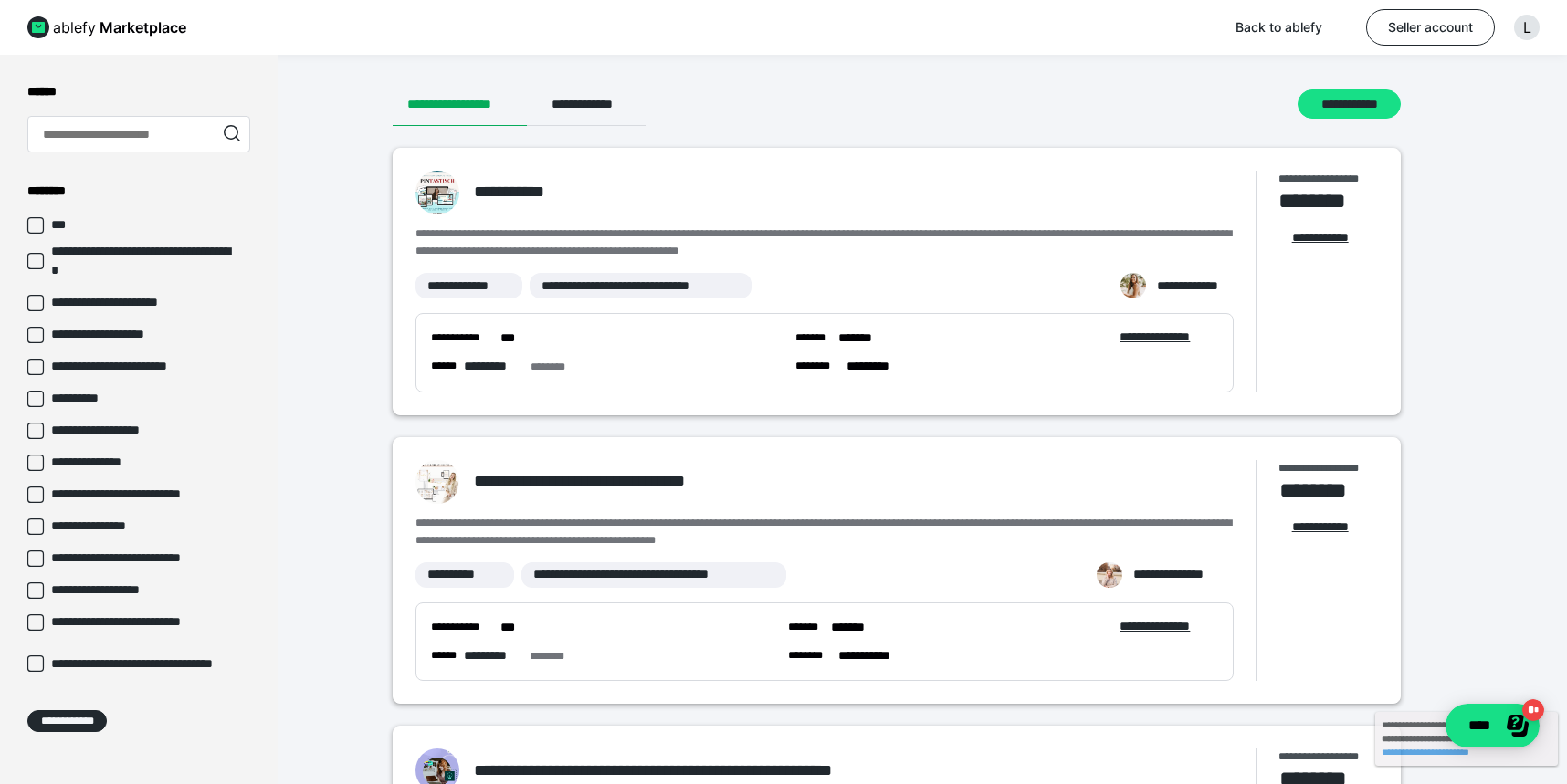 click on "**********" at bounding box center (139, 494) 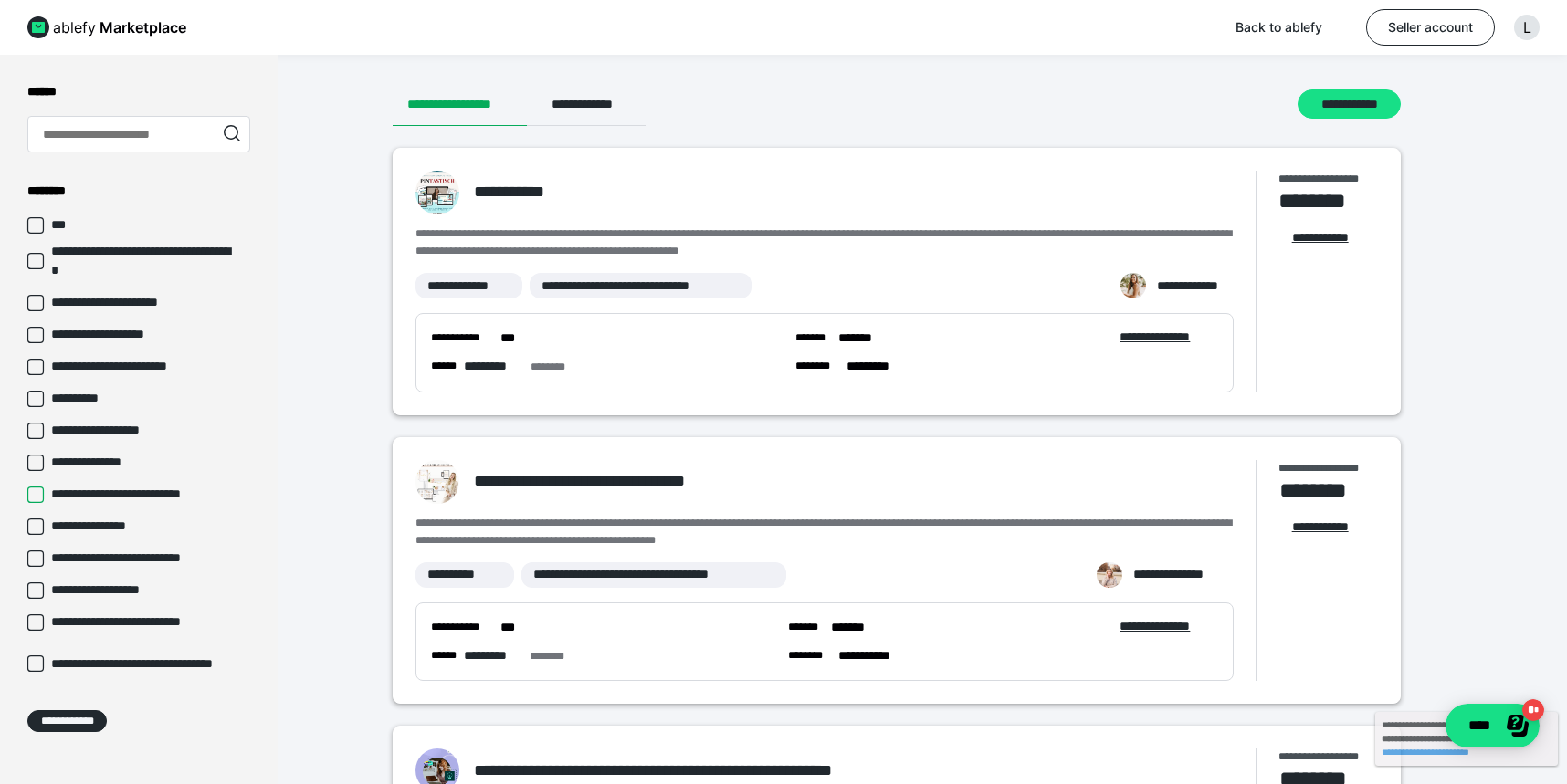 click on "**********" at bounding box center [27, 495] 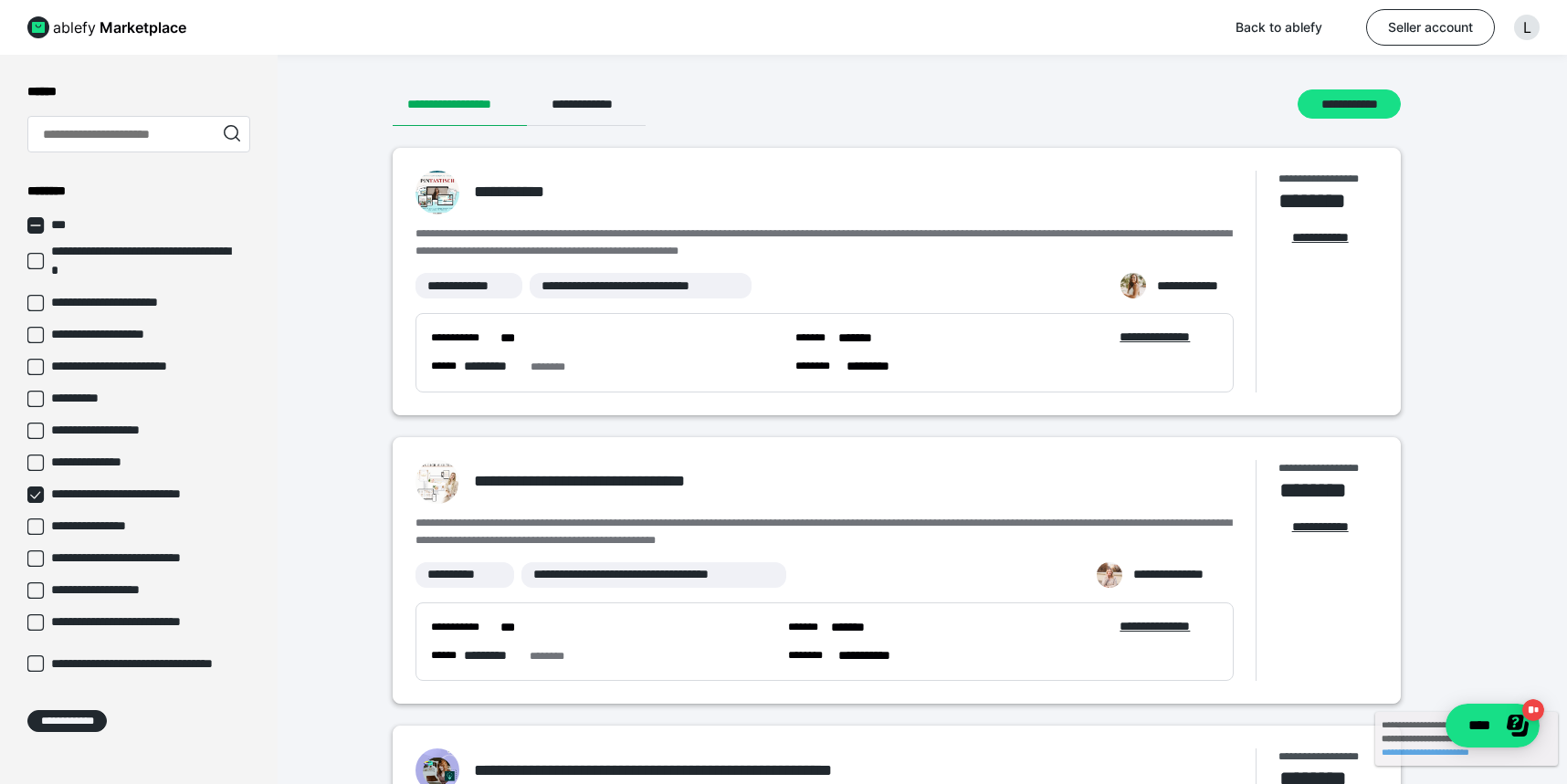 click on "**********" at bounding box center [139, 494] 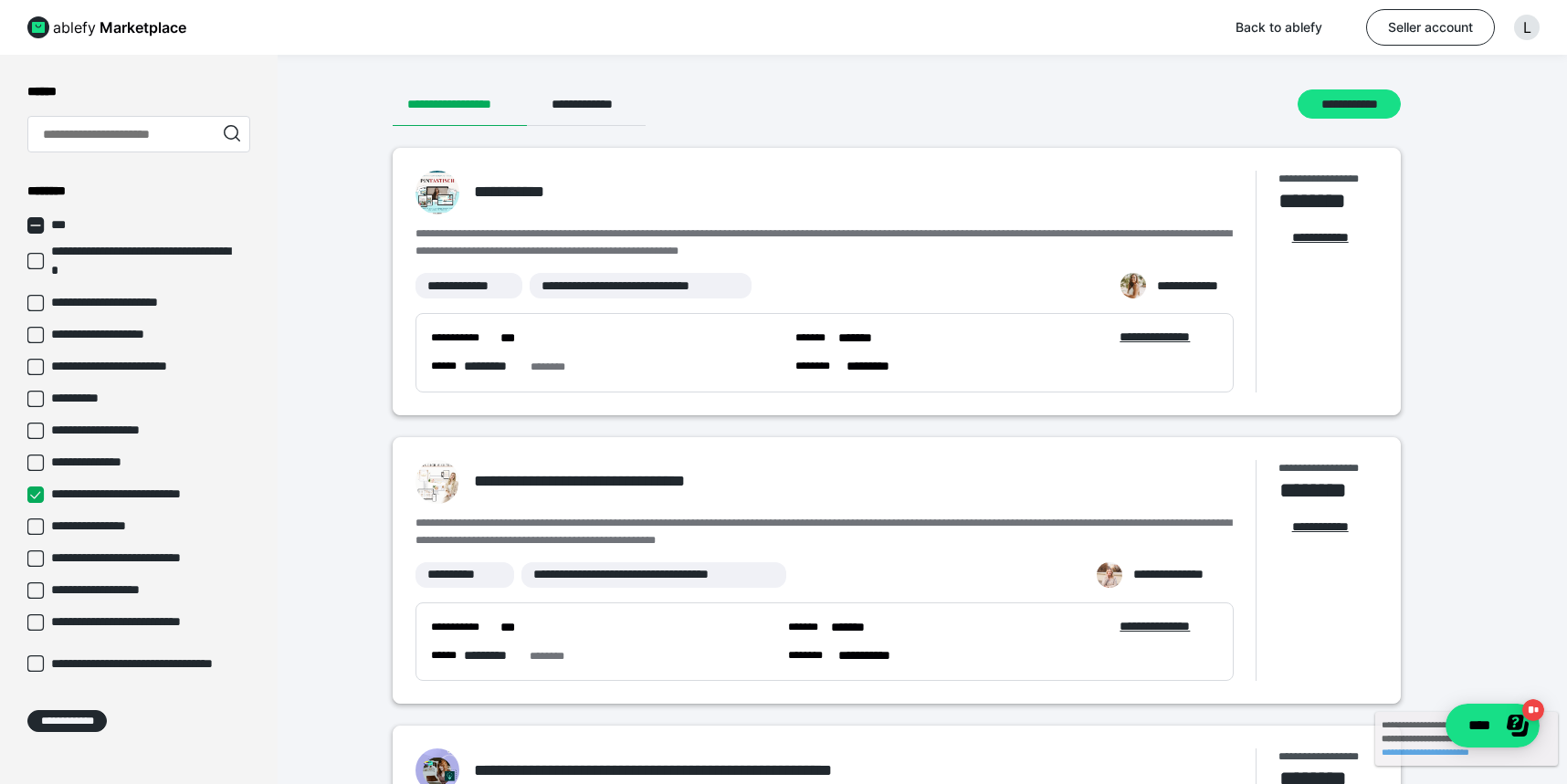 click on "**********" at bounding box center [27, 495] 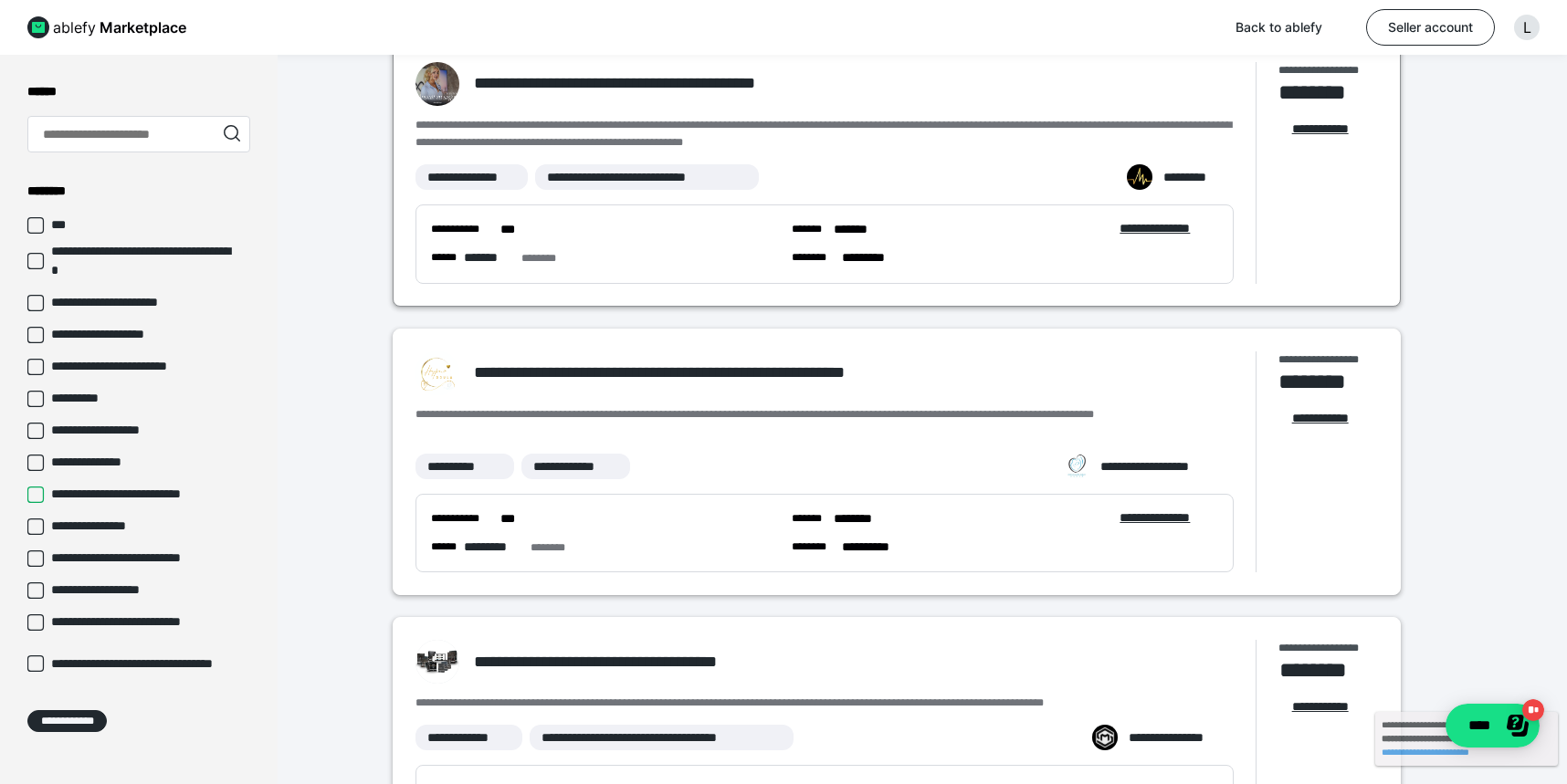 scroll, scrollTop: 2013, scrollLeft: 0, axis: vertical 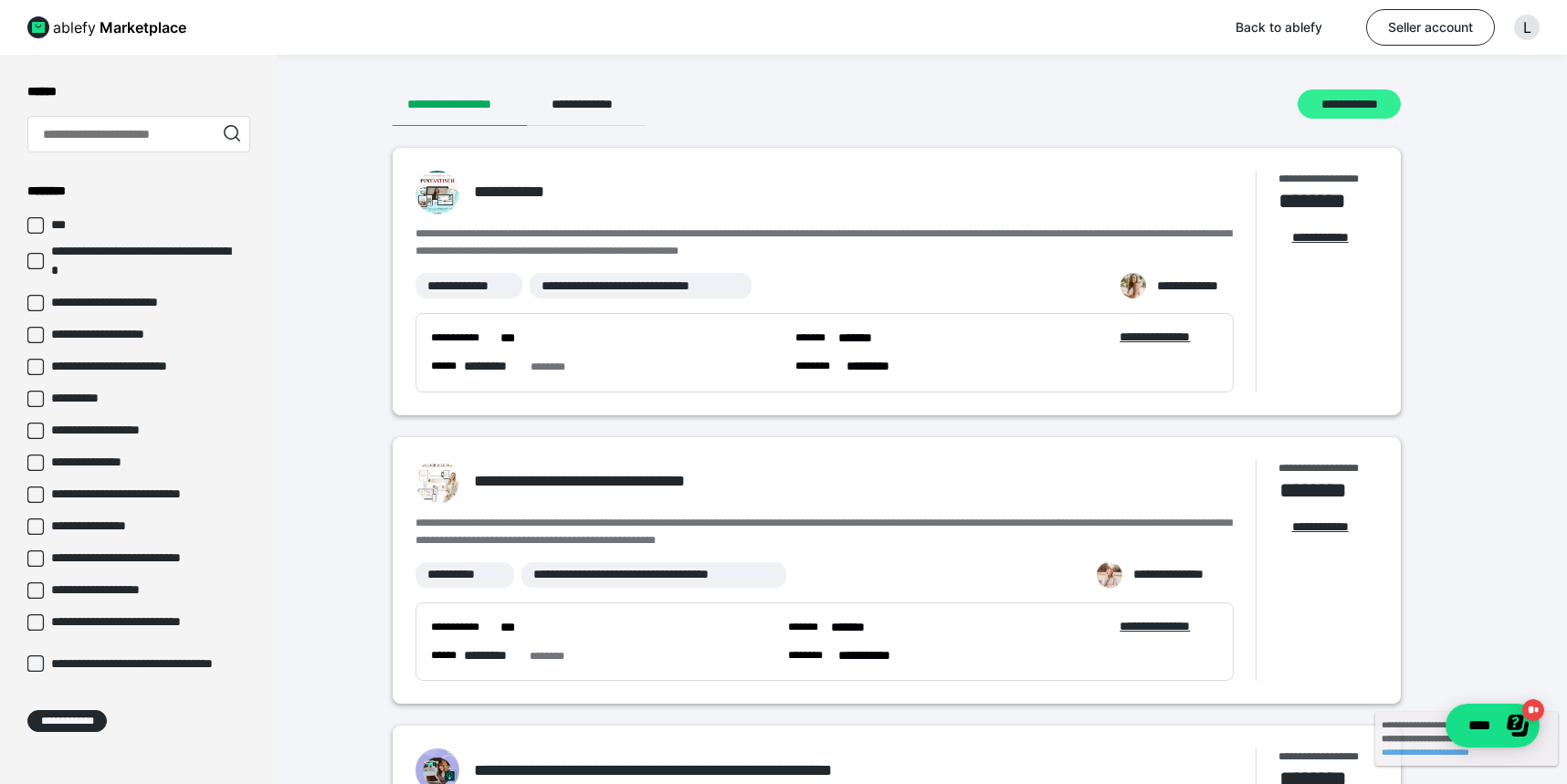 click on "**********" at bounding box center (1349, 104) 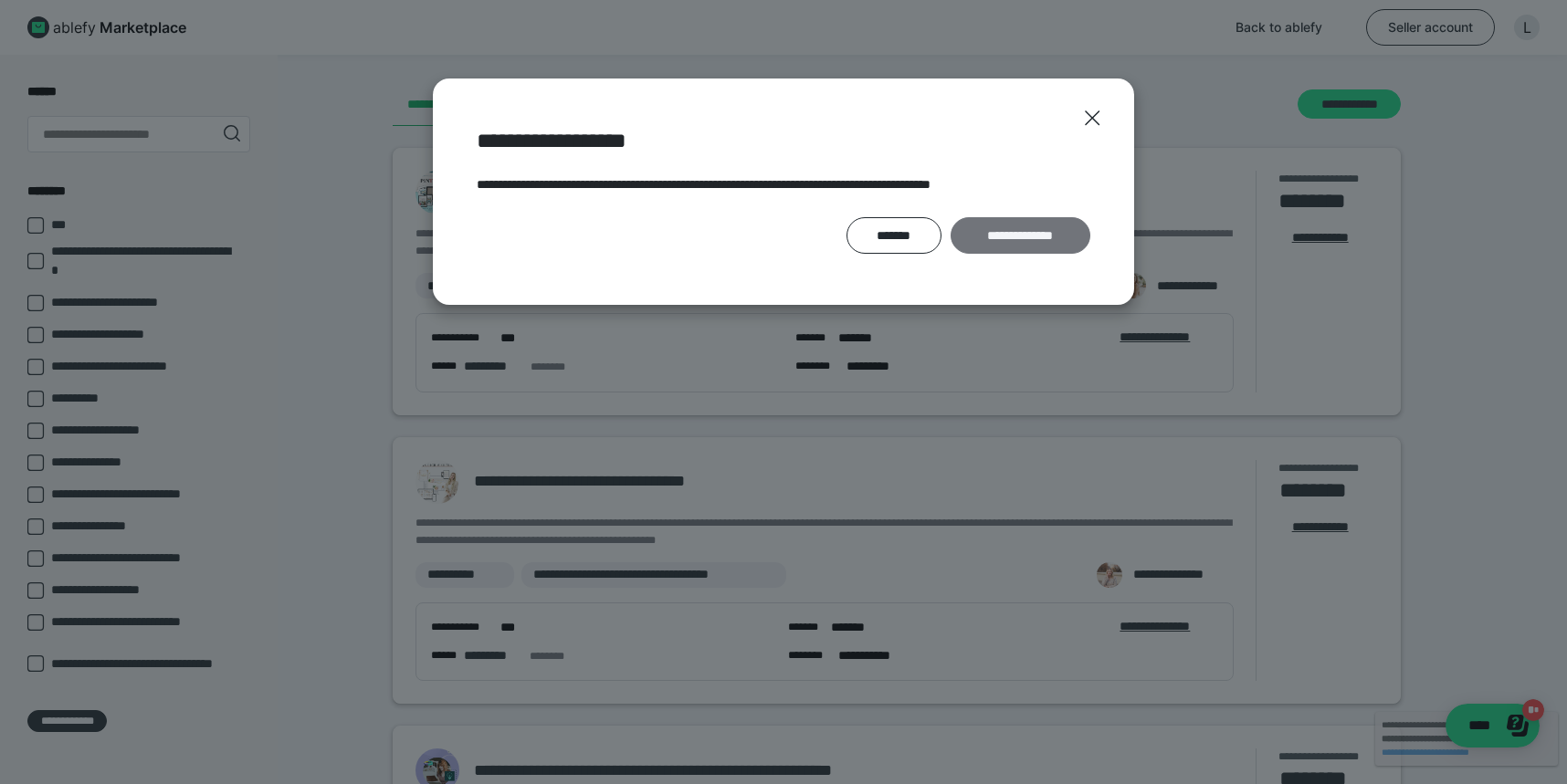 click on "**********" at bounding box center (1020, 235) 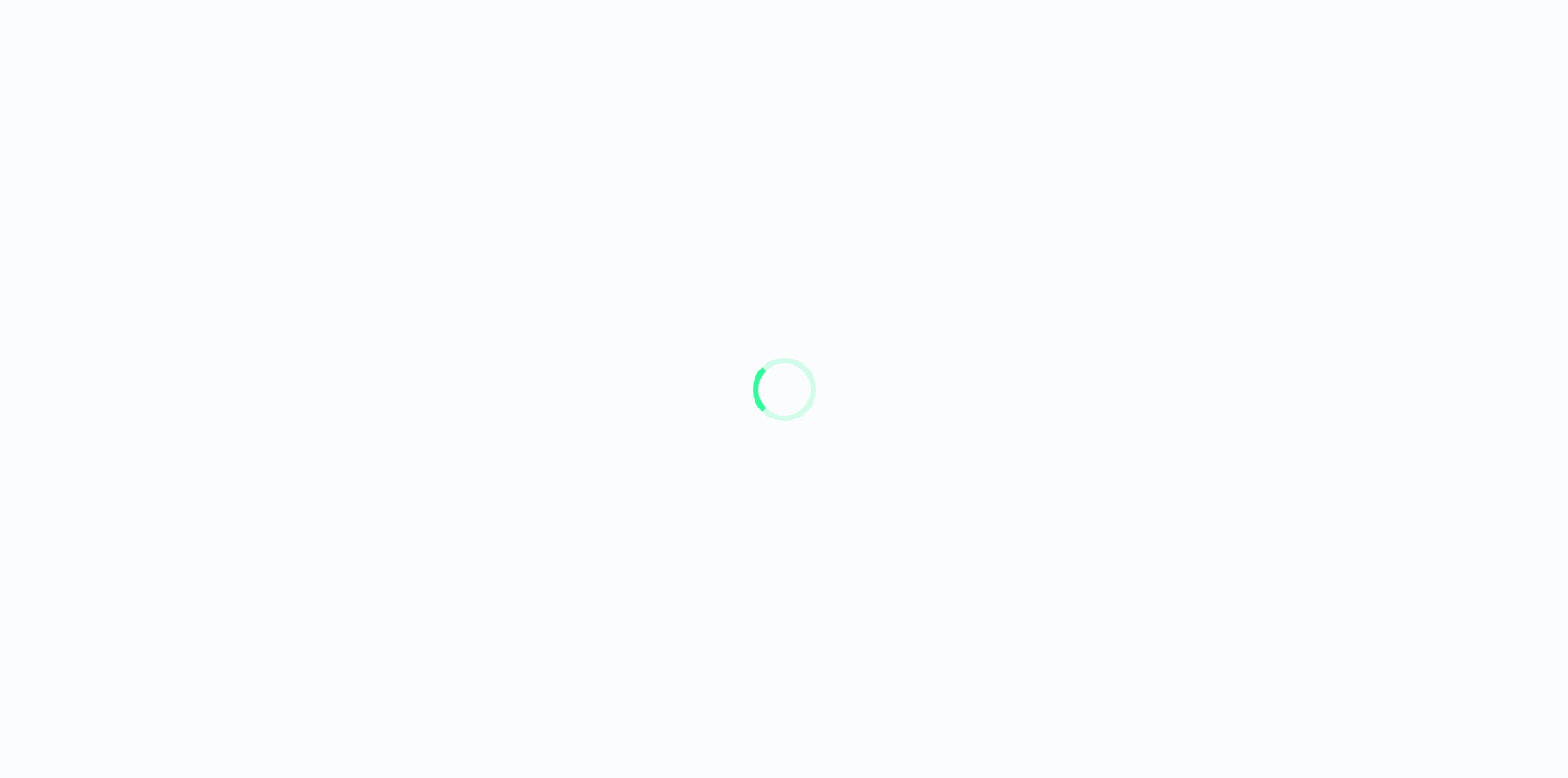 scroll, scrollTop: 0, scrollLeft: 0, axis: both 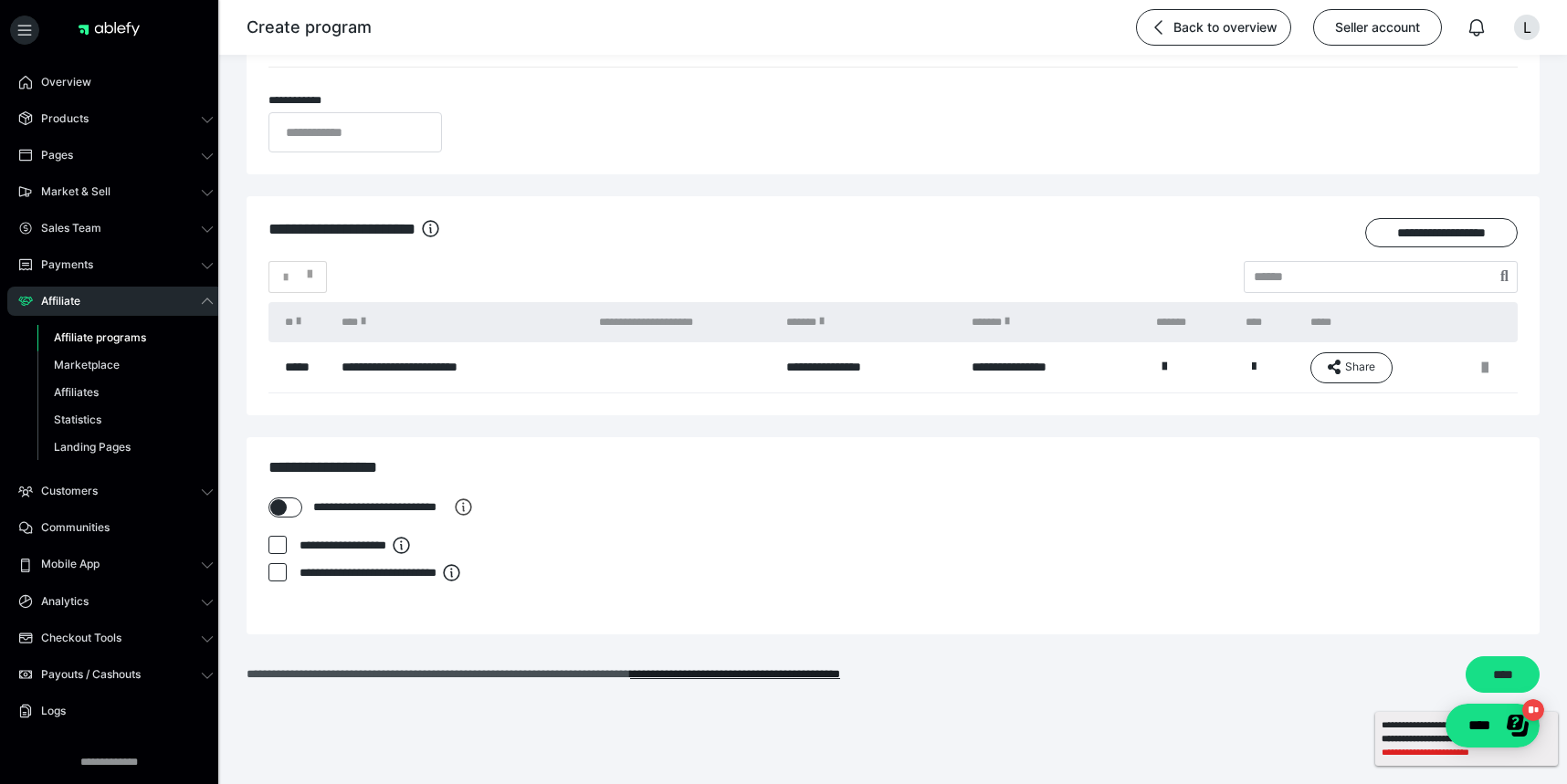 click on "**********" at bounding box center (1467, 752) 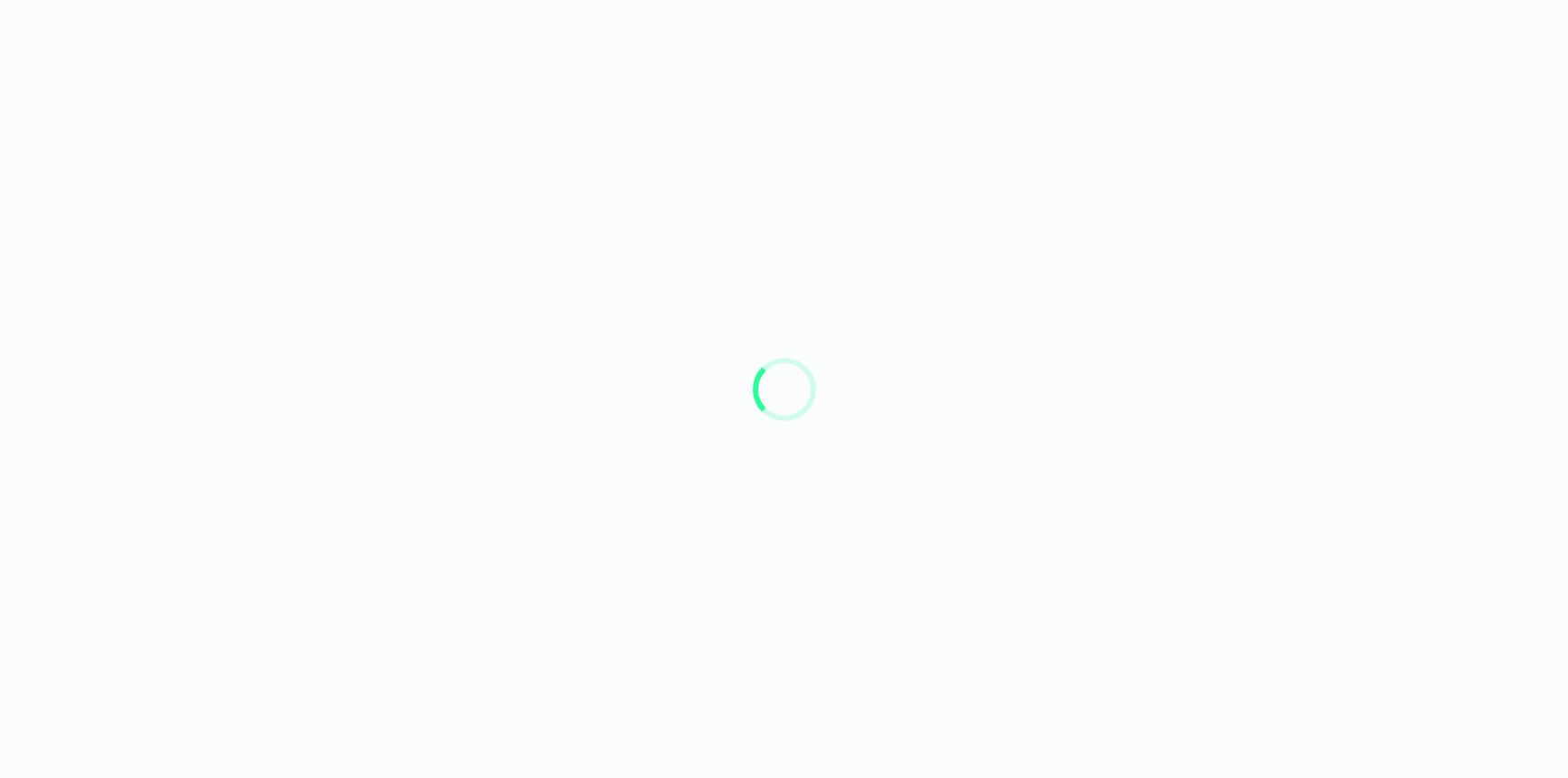 scroll, scrollTop: 0, scrollLeft: 0, axis: both 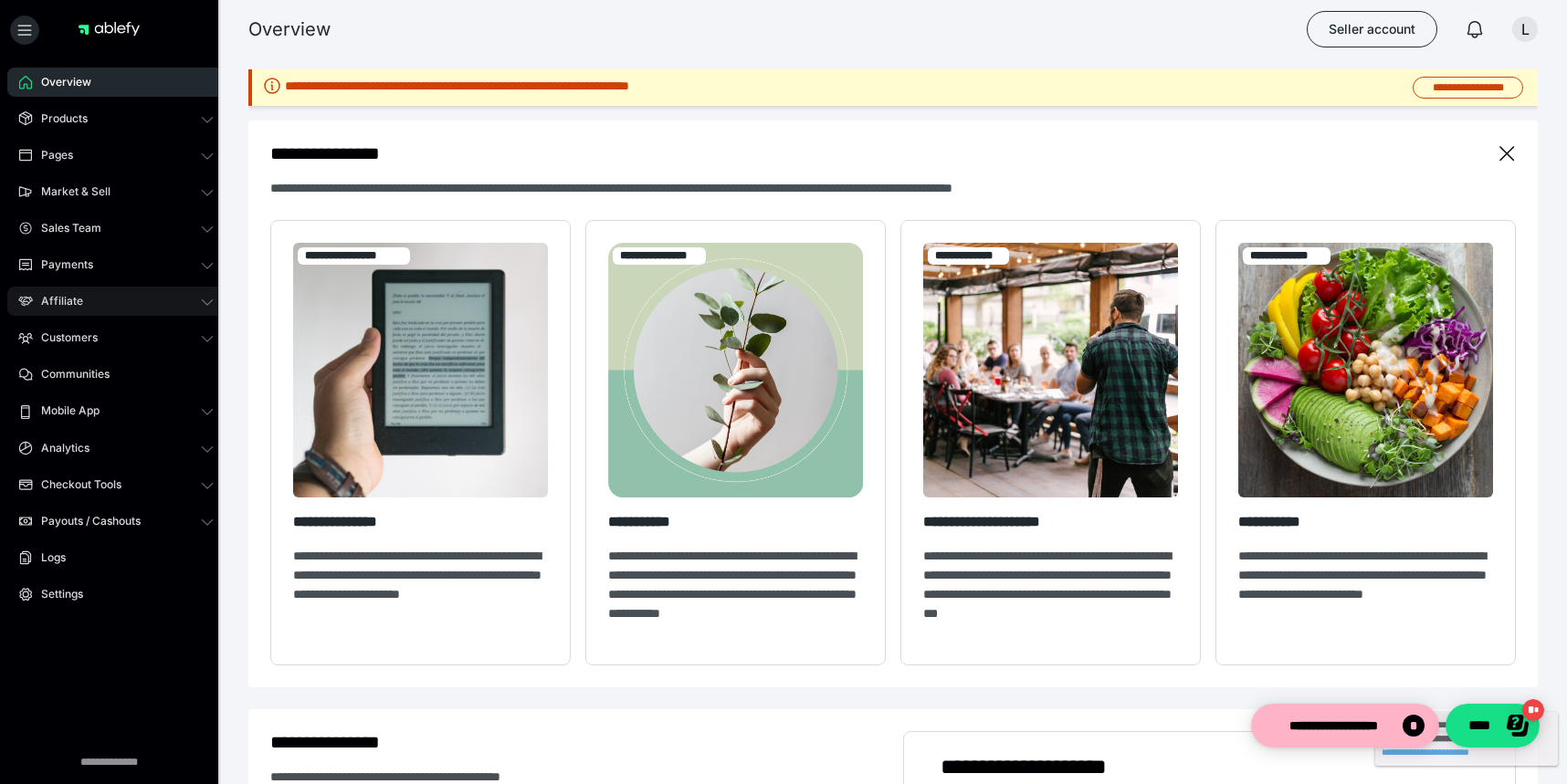 click on "Affiliate" at bounding box center (116, 301) 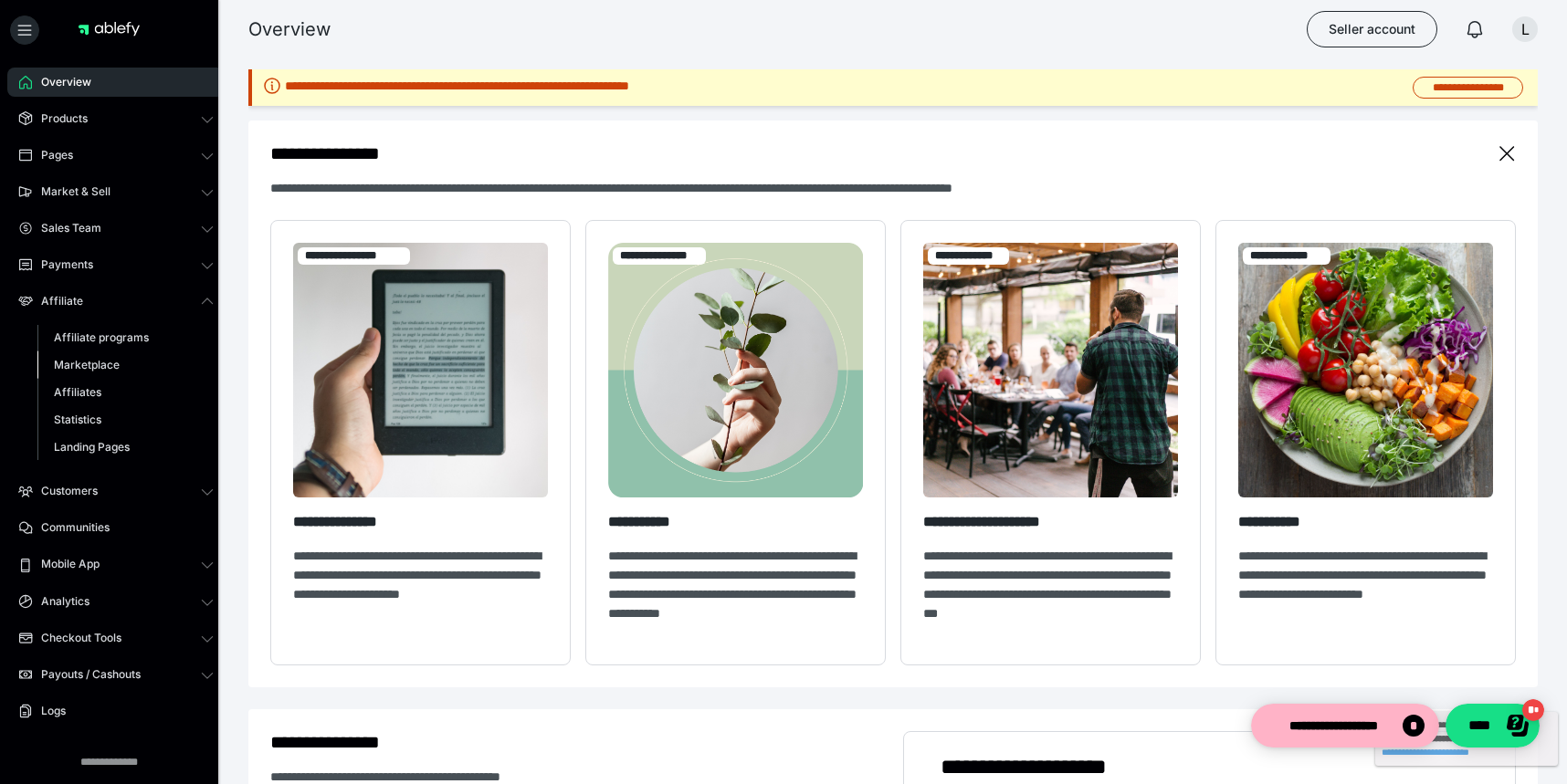 click on "Marketplace" at bounding box center [87, 364] 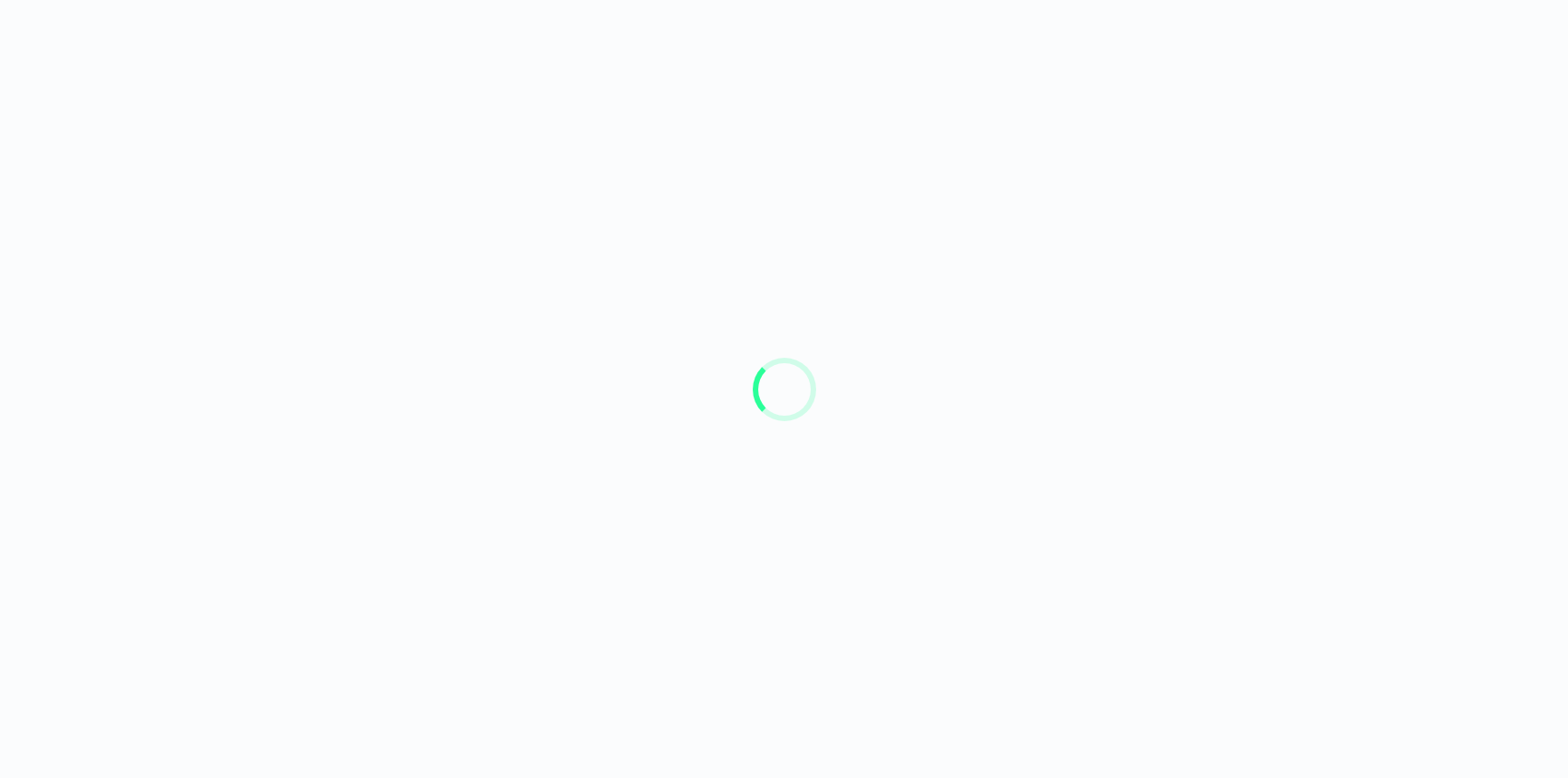 scroll, scrollTop: 0, scrollLeft: 0, axis: both 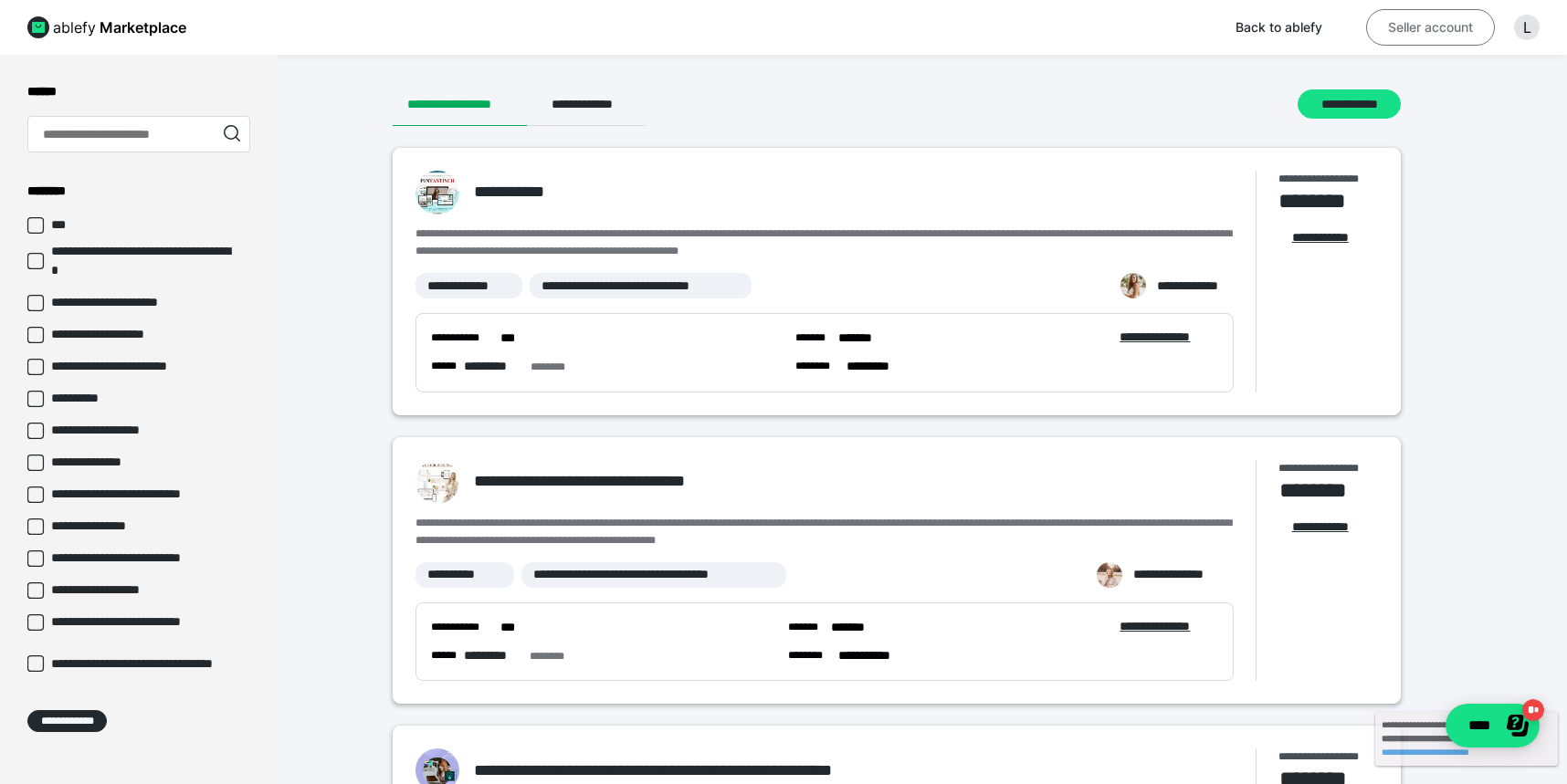 click on "Seller account" at bounding box center [1430, 27] 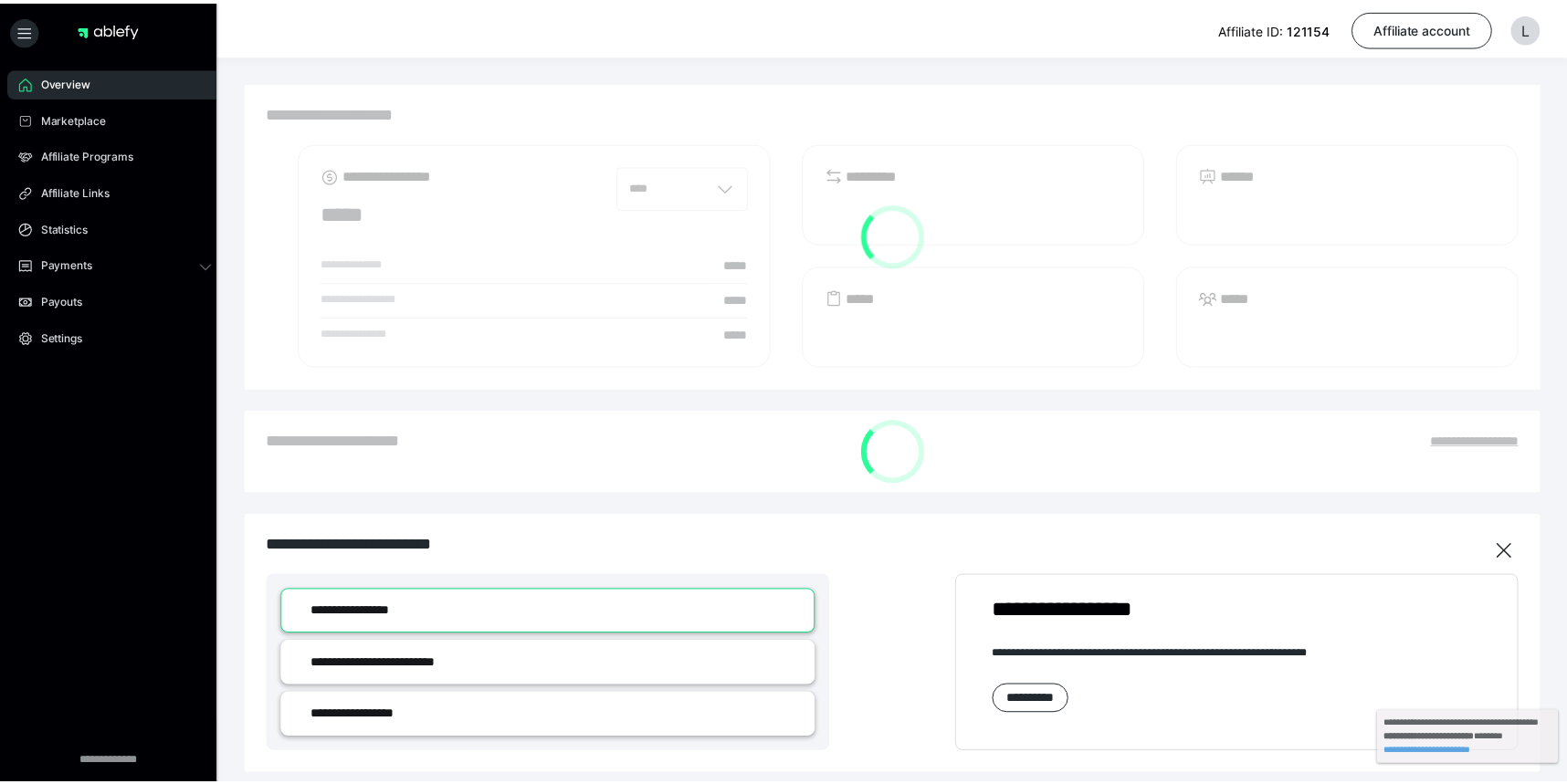 scroll, scrollTop: 0, scrollLeft: 0, axis: both 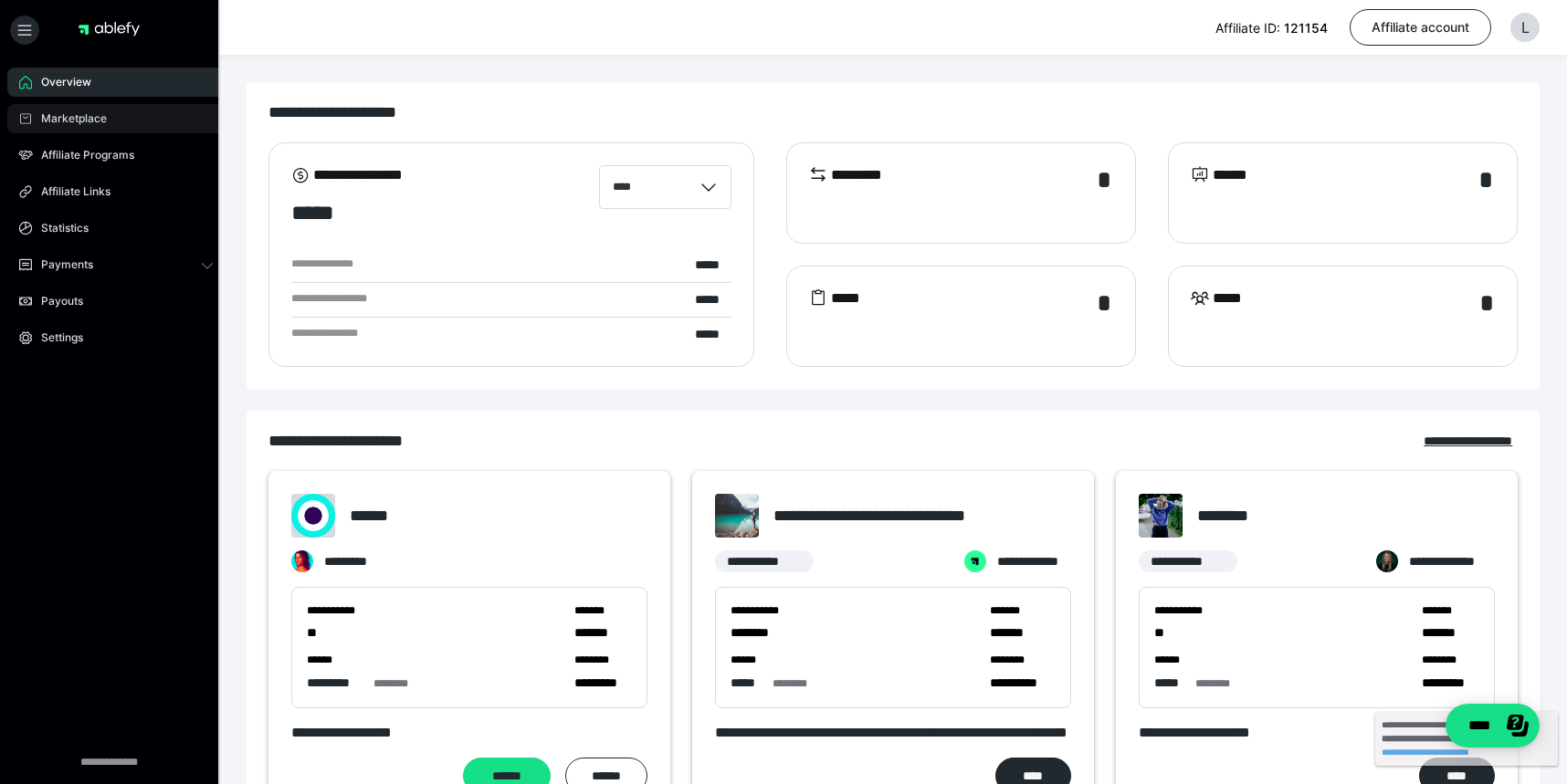 click on "Marketplace" at bounding box center [68, 119] 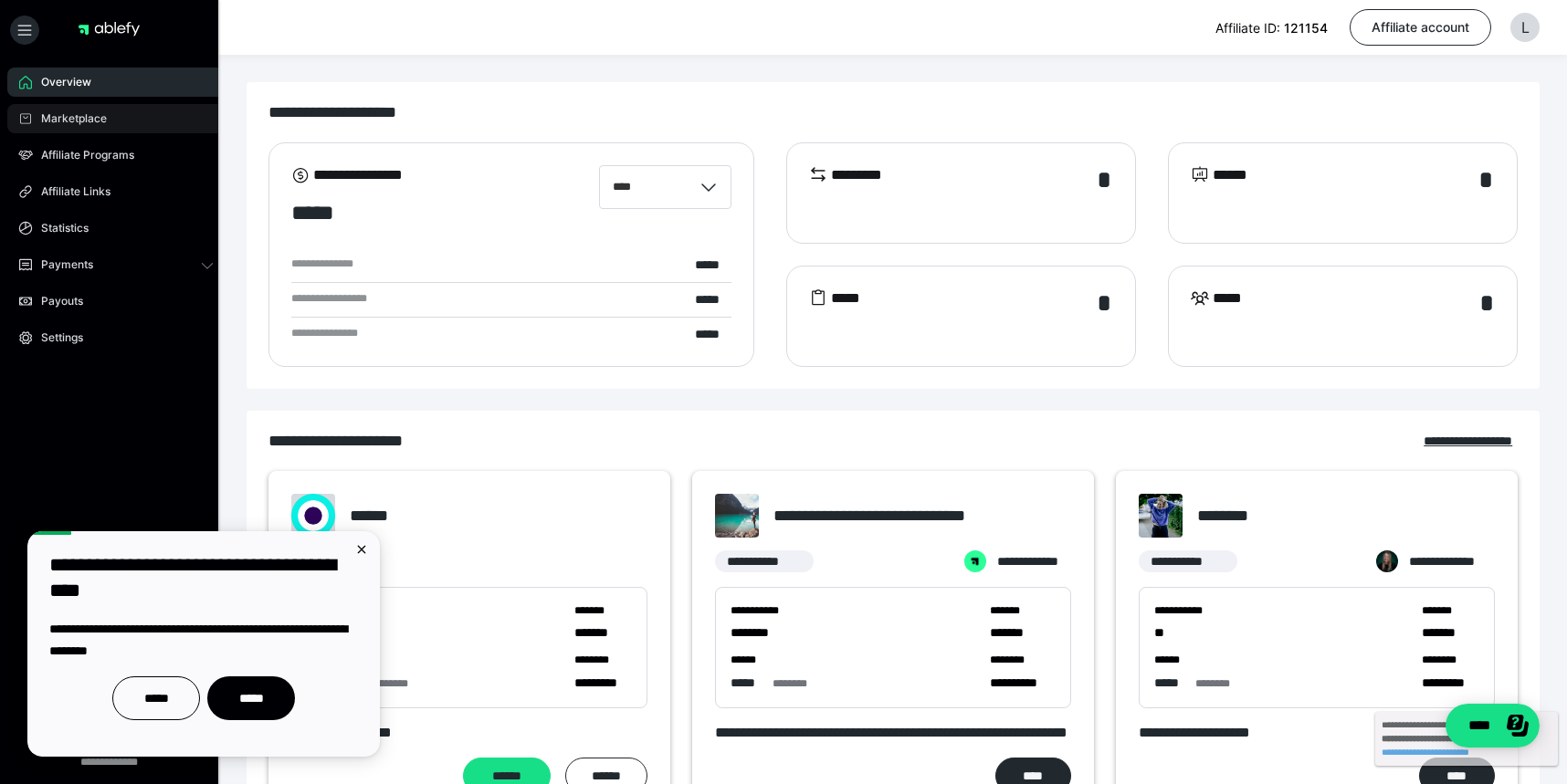 scroll, scrollTop: 0, scrollLeft: 0, axis: both 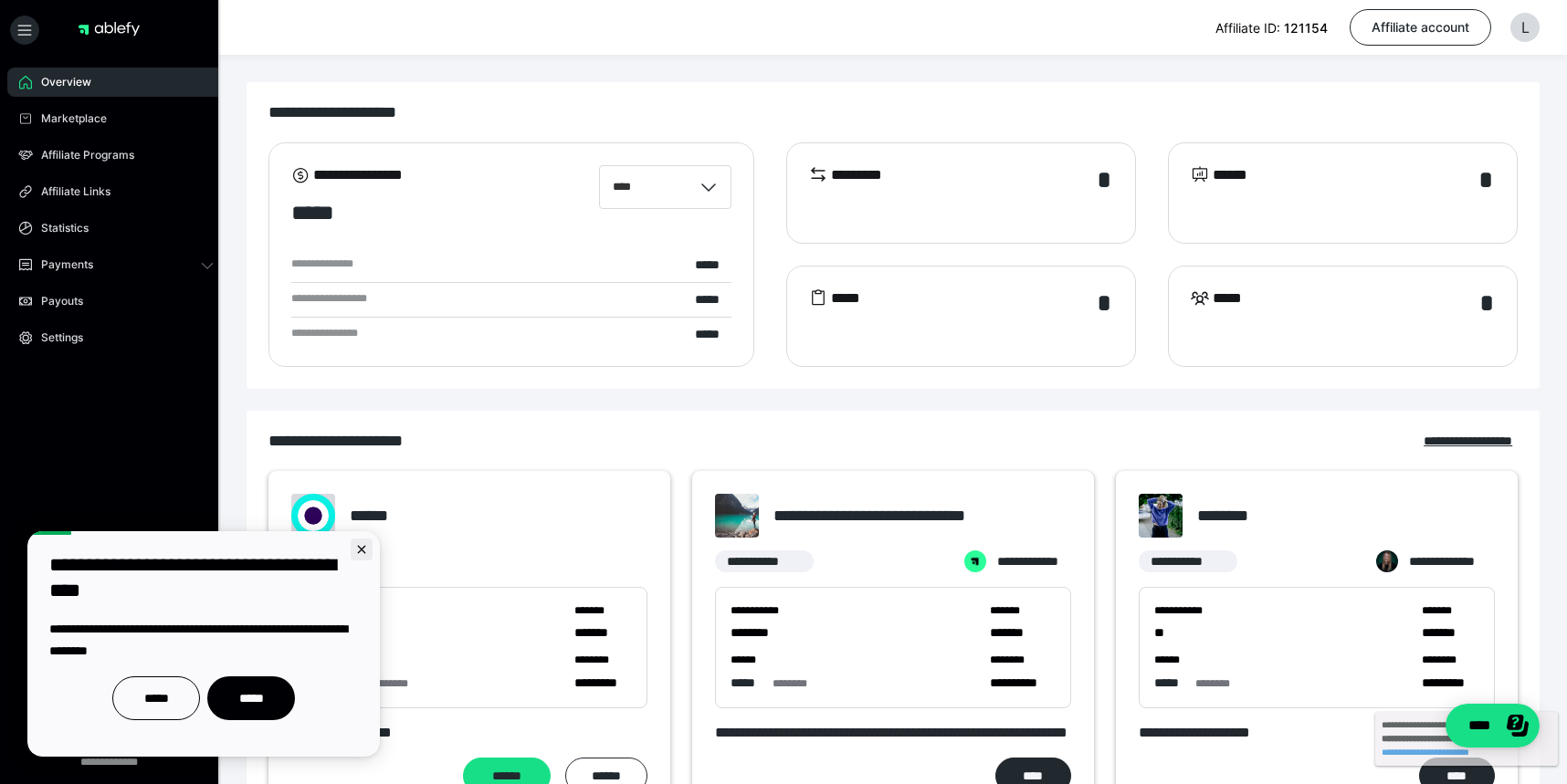 click 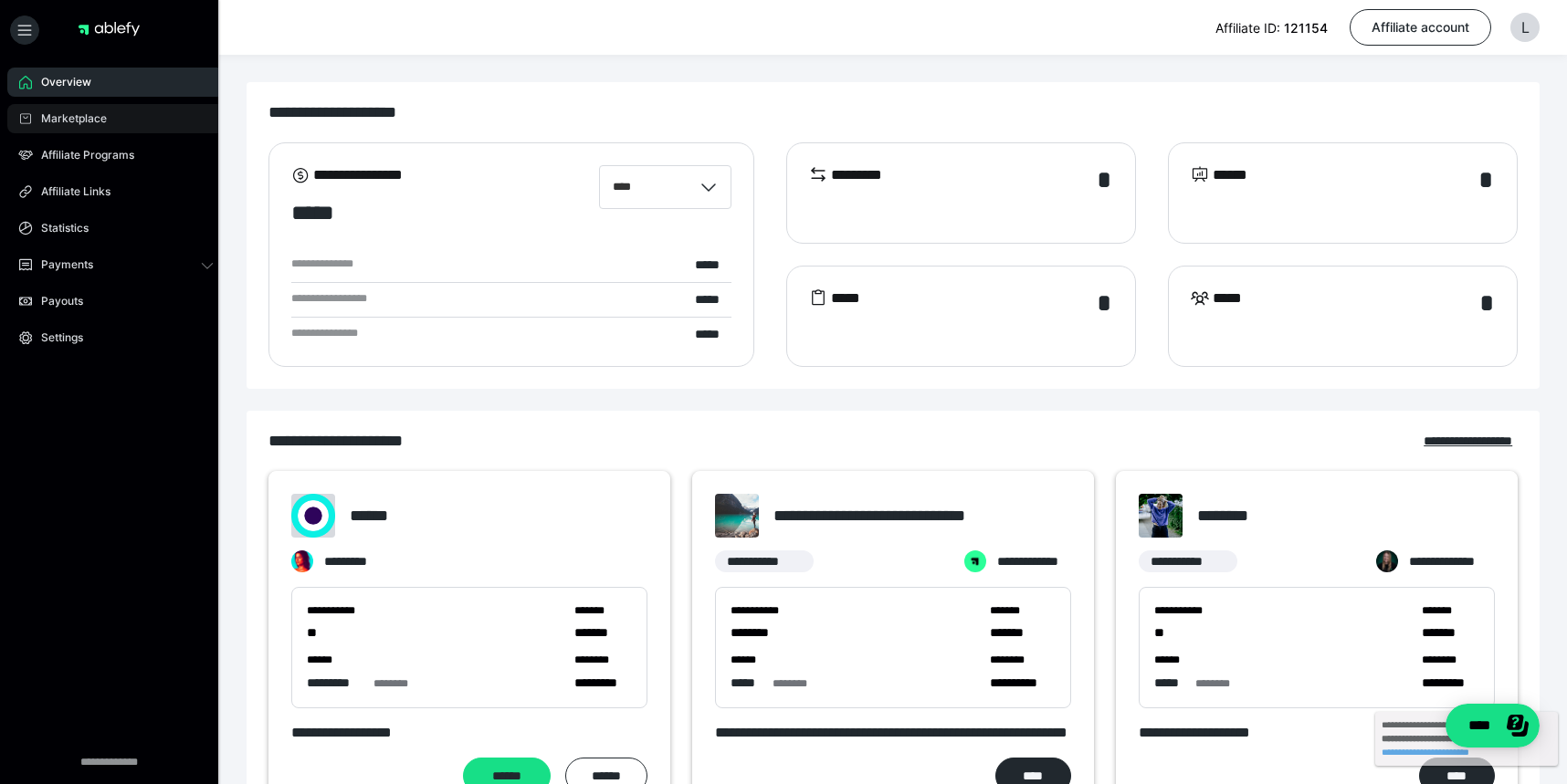 click on "Marketplace" at bounding box center [68, 119] 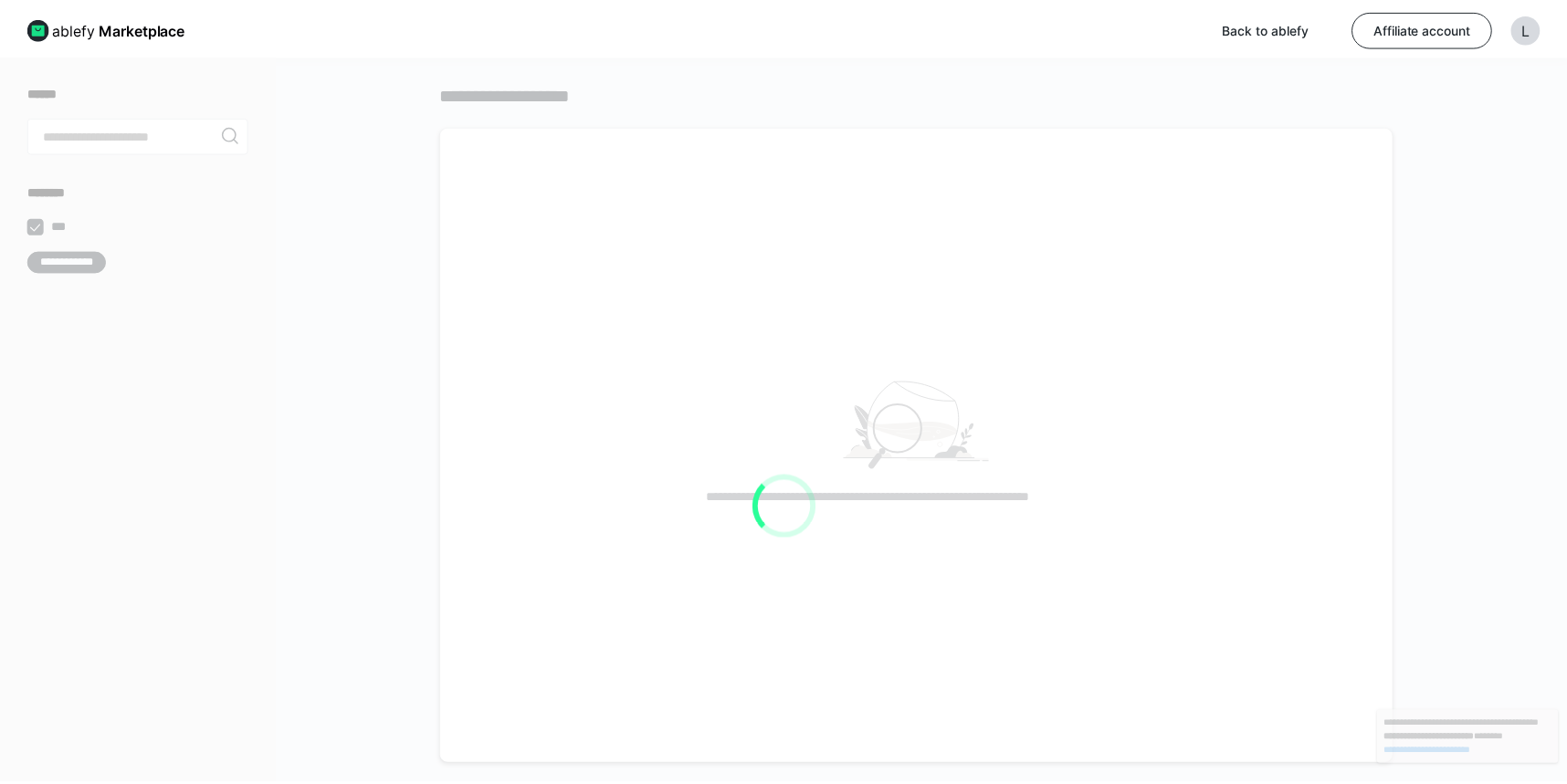 scroll, scrollTop: 0, scrollLeft: 0, axis: both 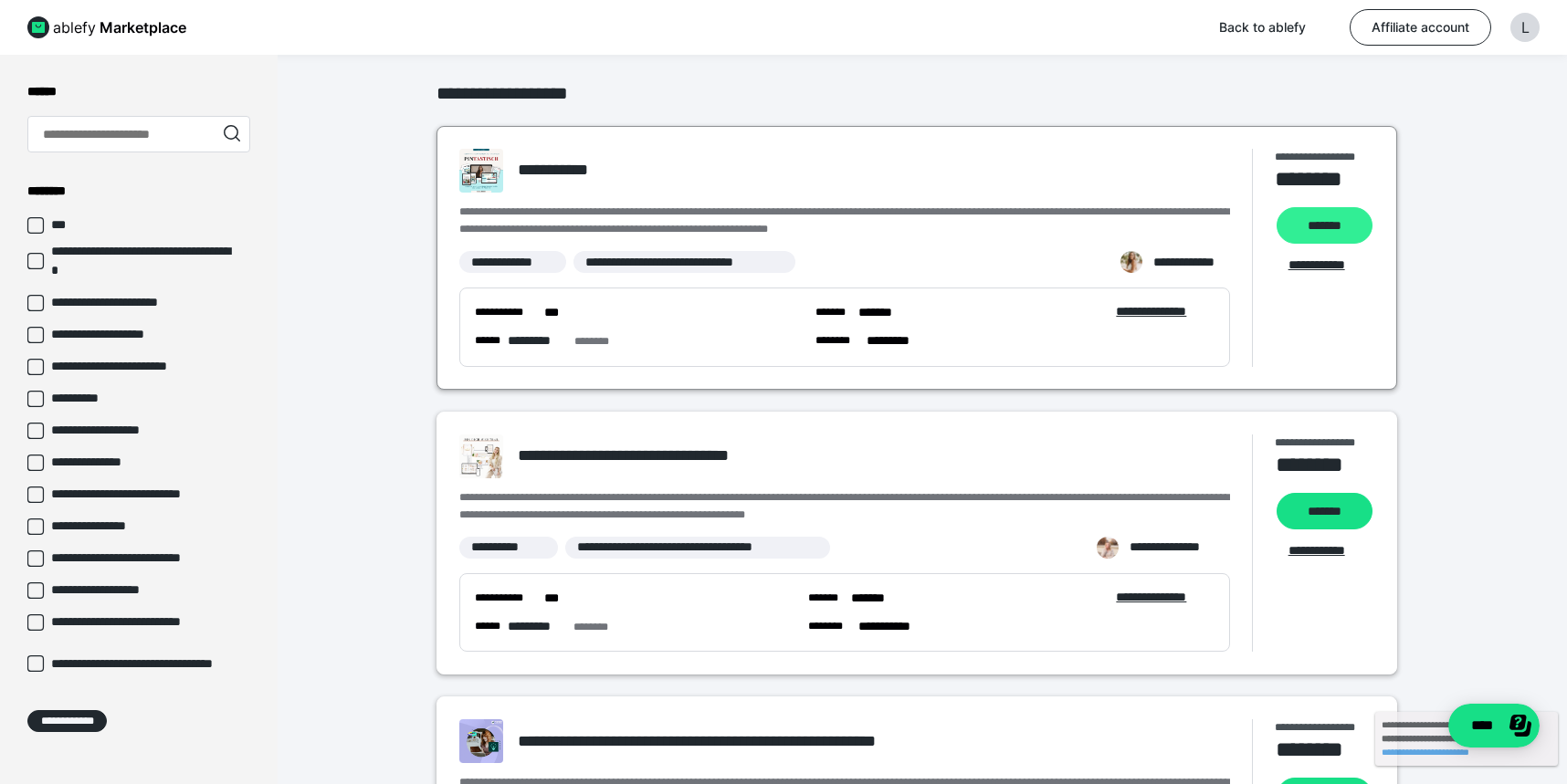 click on "*******" at bounding box center (1324, 225) 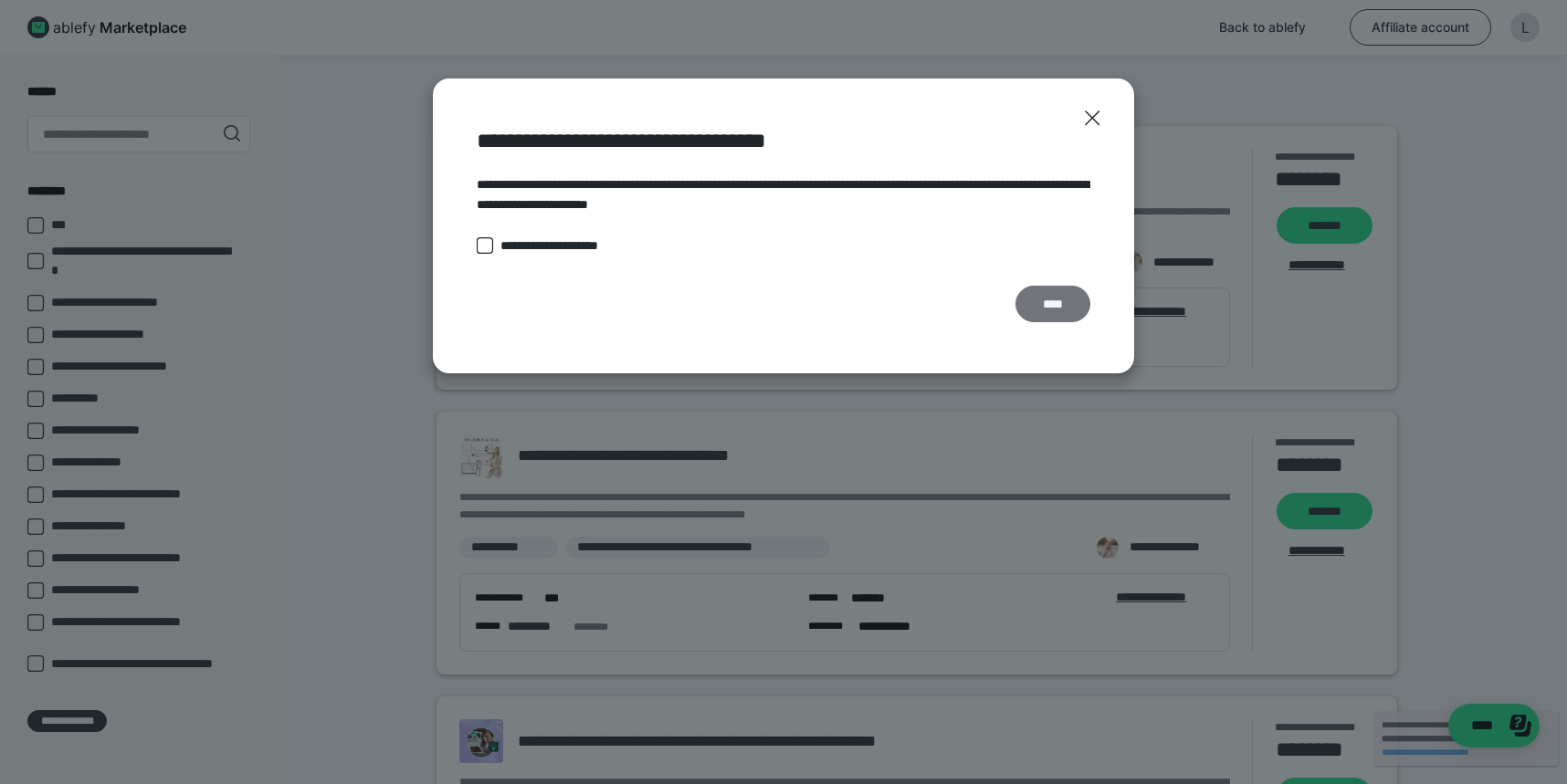 click on "****" at bounding box center (1053, 304) 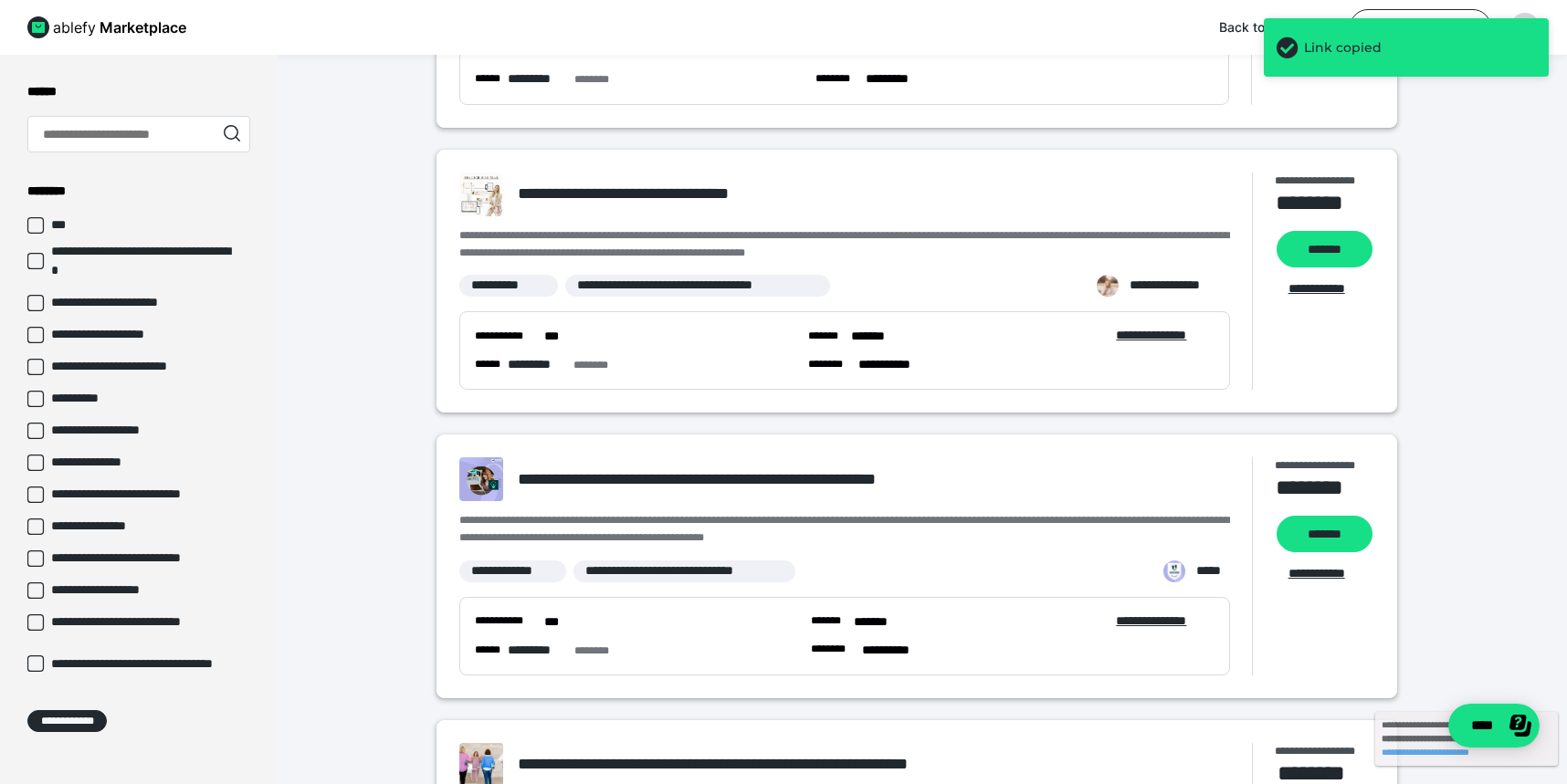 scroll, scrollTop: 272, scrollLeft: 0, axis: vertical 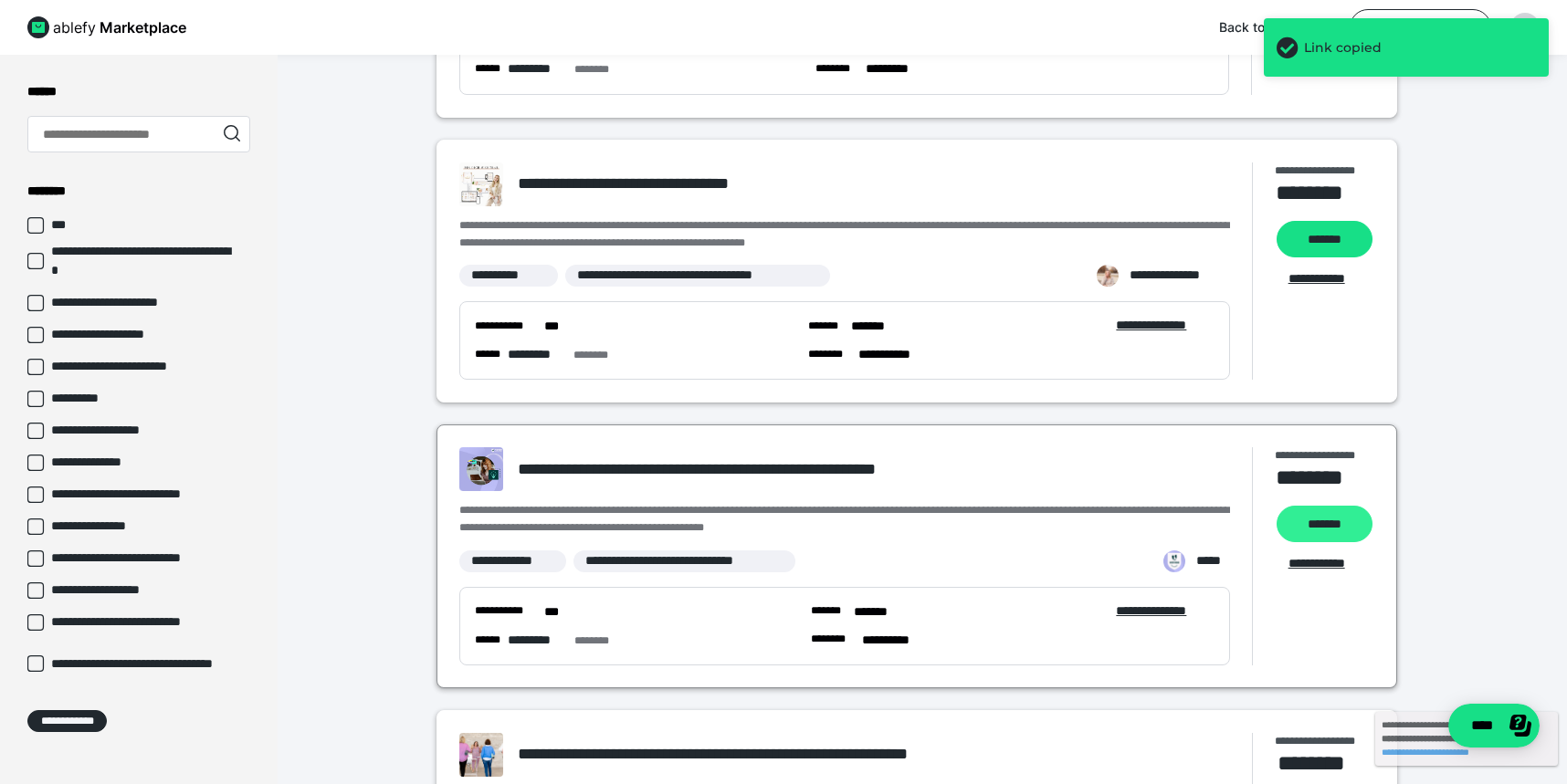 click on "*******" at bounding box center (1324, 524) 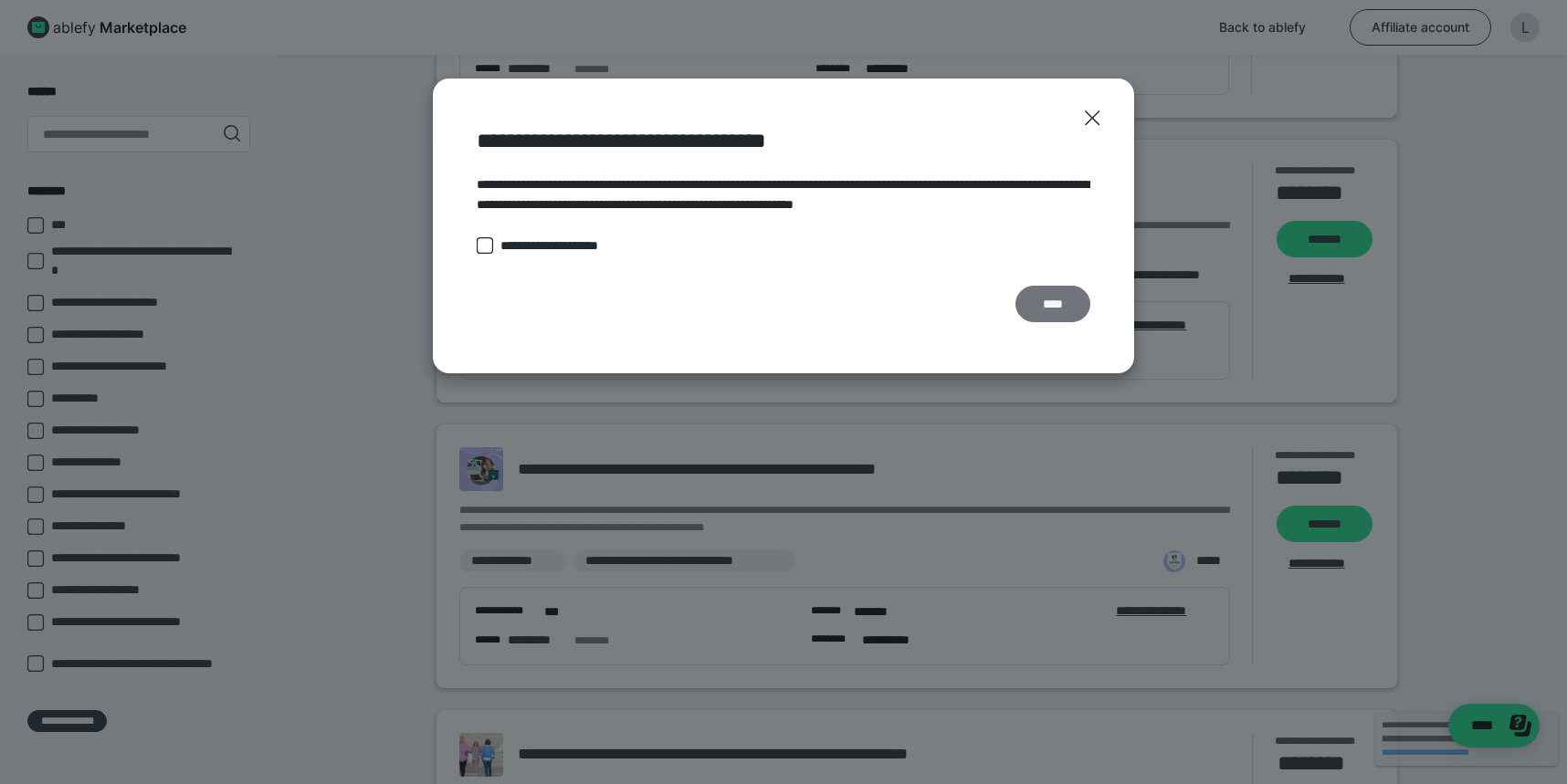 click on "****" at bounding box center [1053, 304] 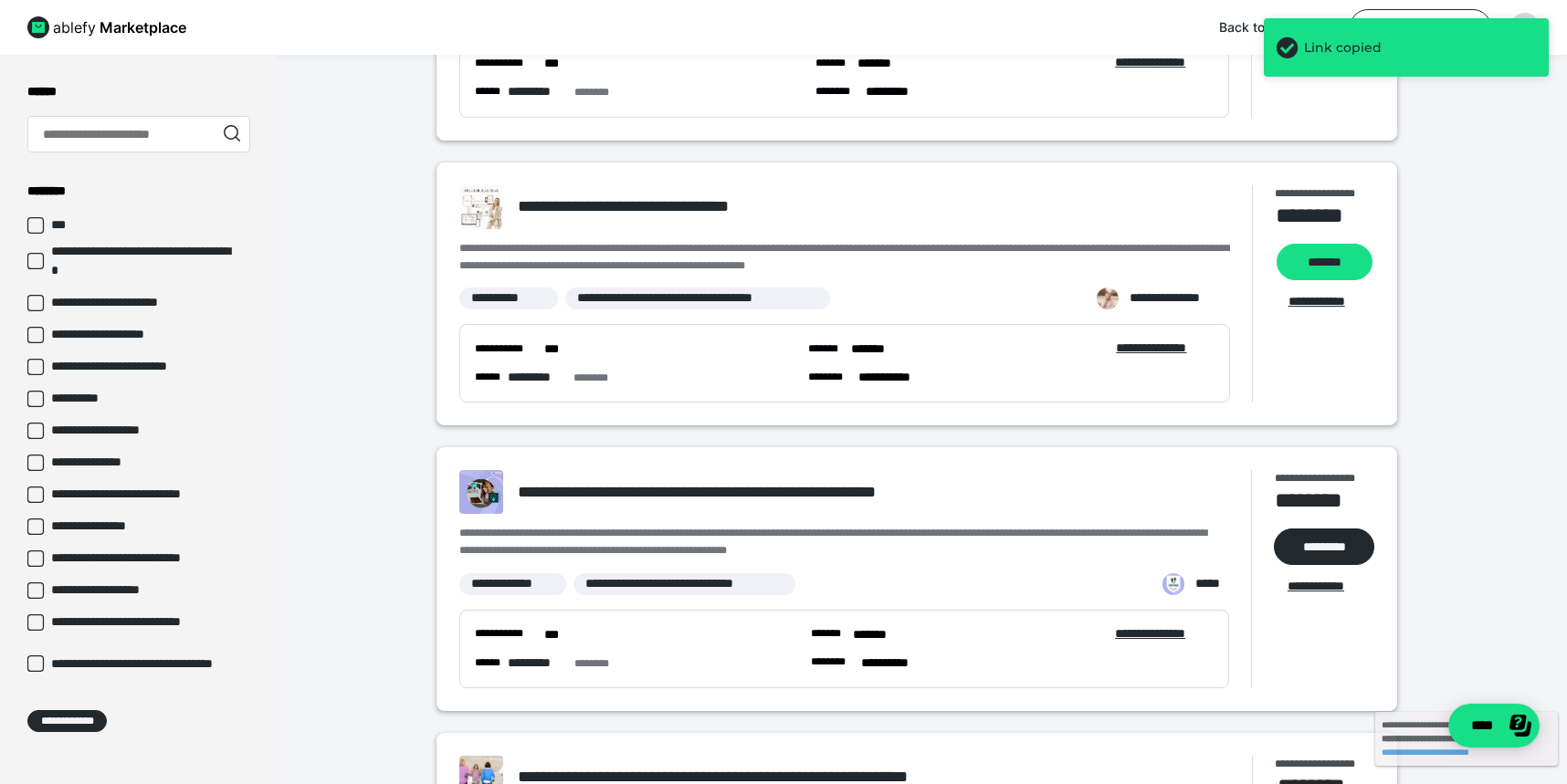 scroll, scrollTop: 244, scrollLeft: 0, axis: vertical 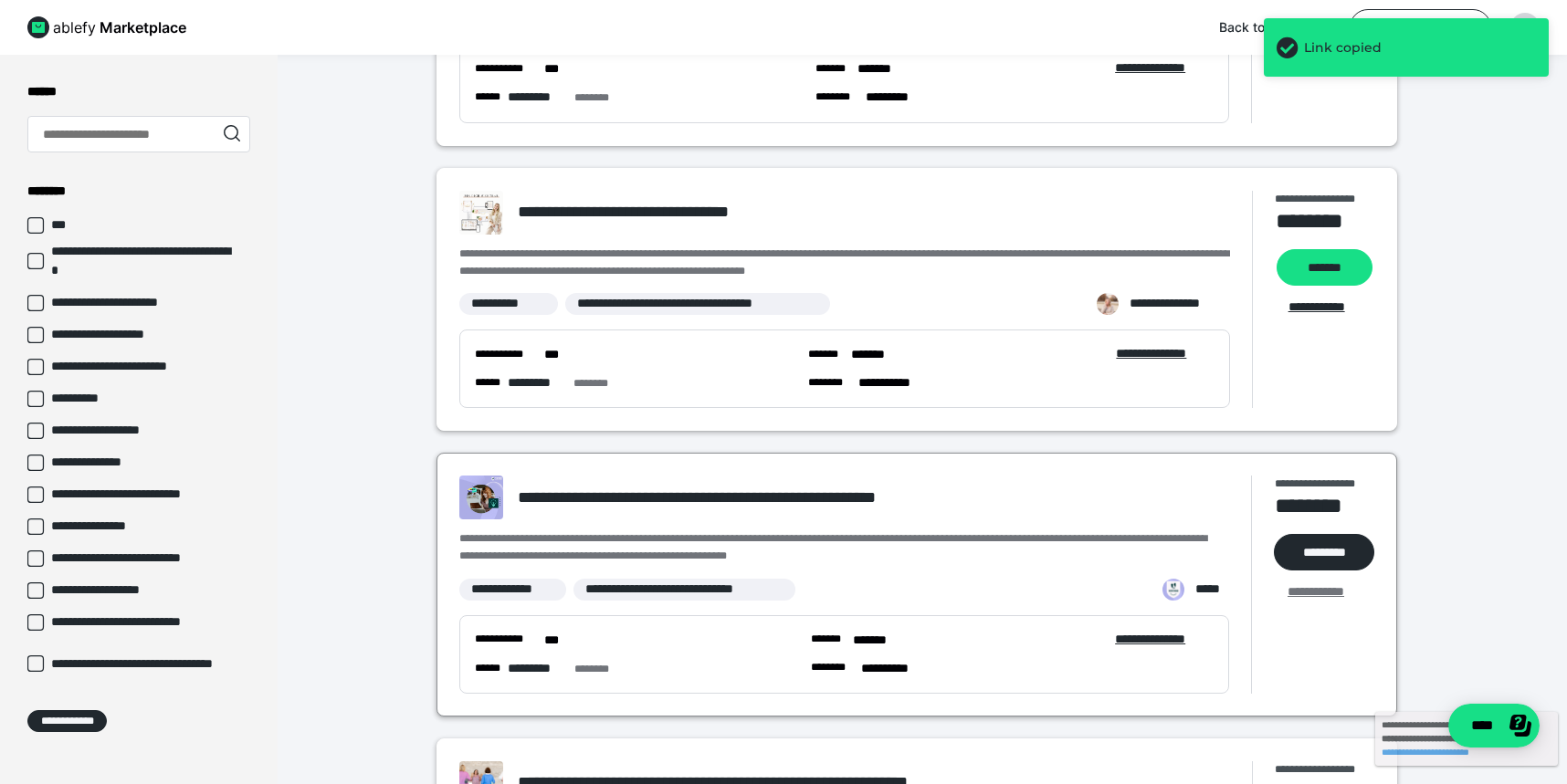 click on "**********" at bounding box center [1324, 591] 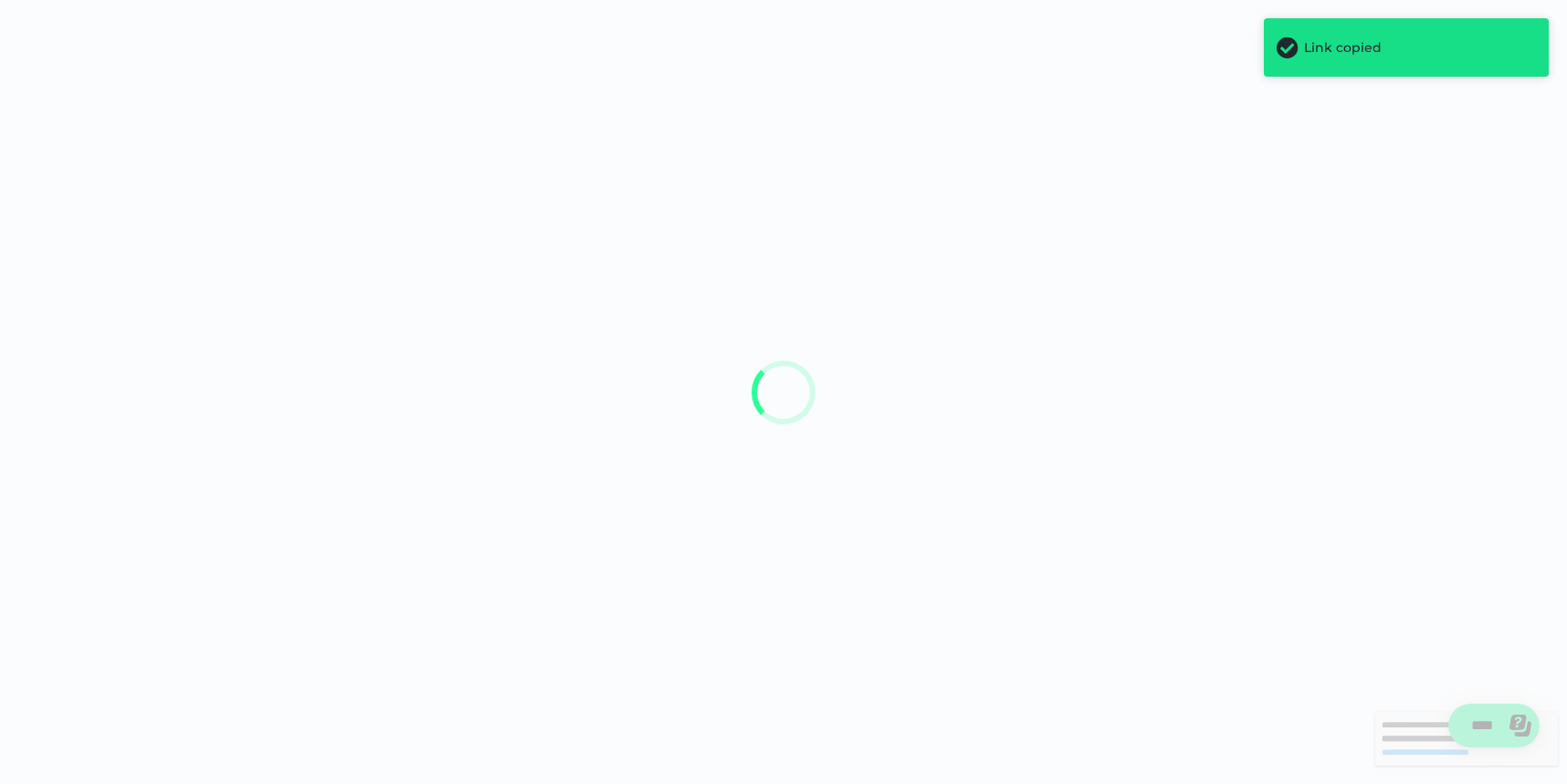 scroll, scrollTop: 0, scrollLeft: 0, axis: both 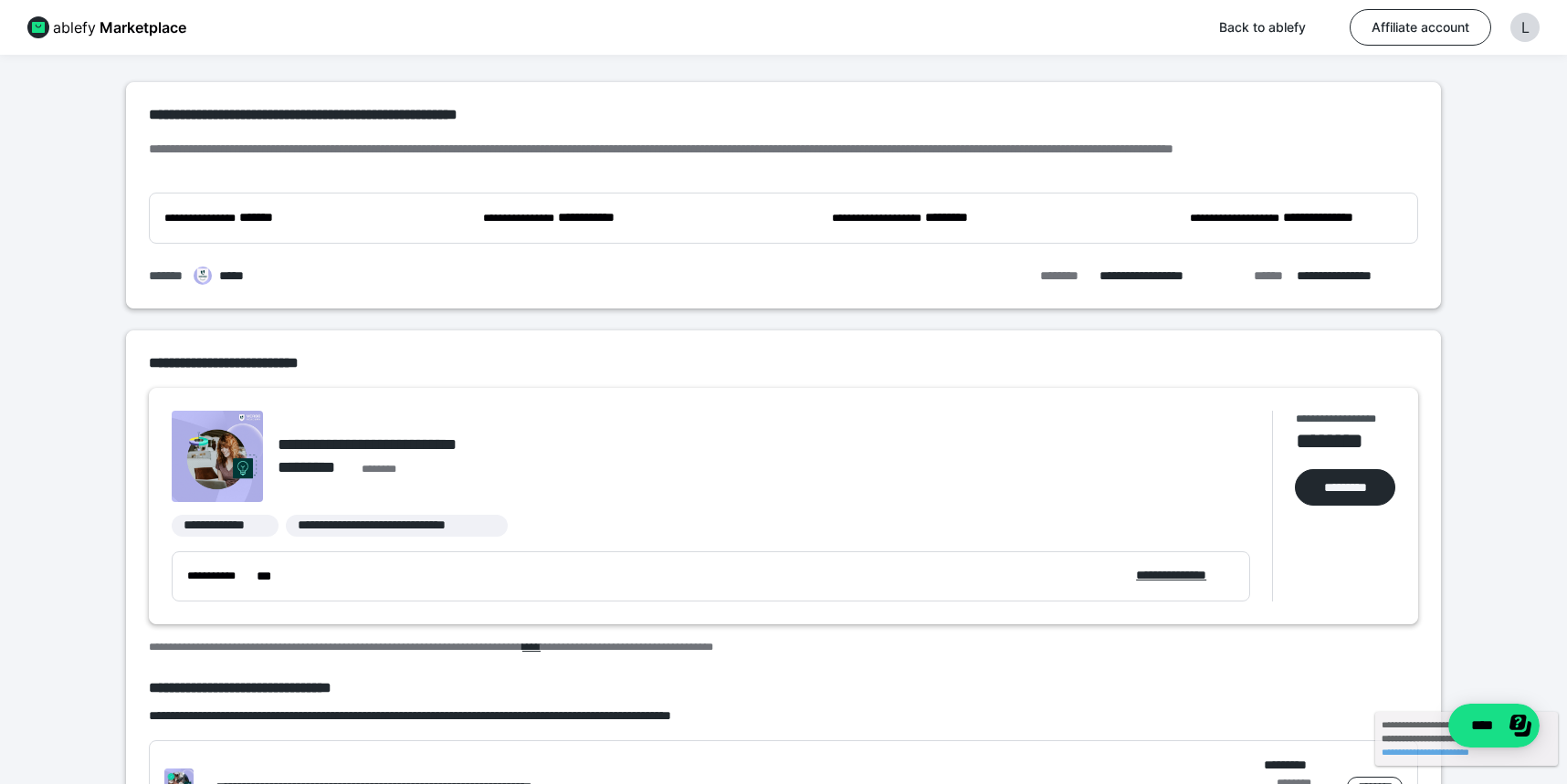 click on "Marketplace" at bounding box center (142, 27) 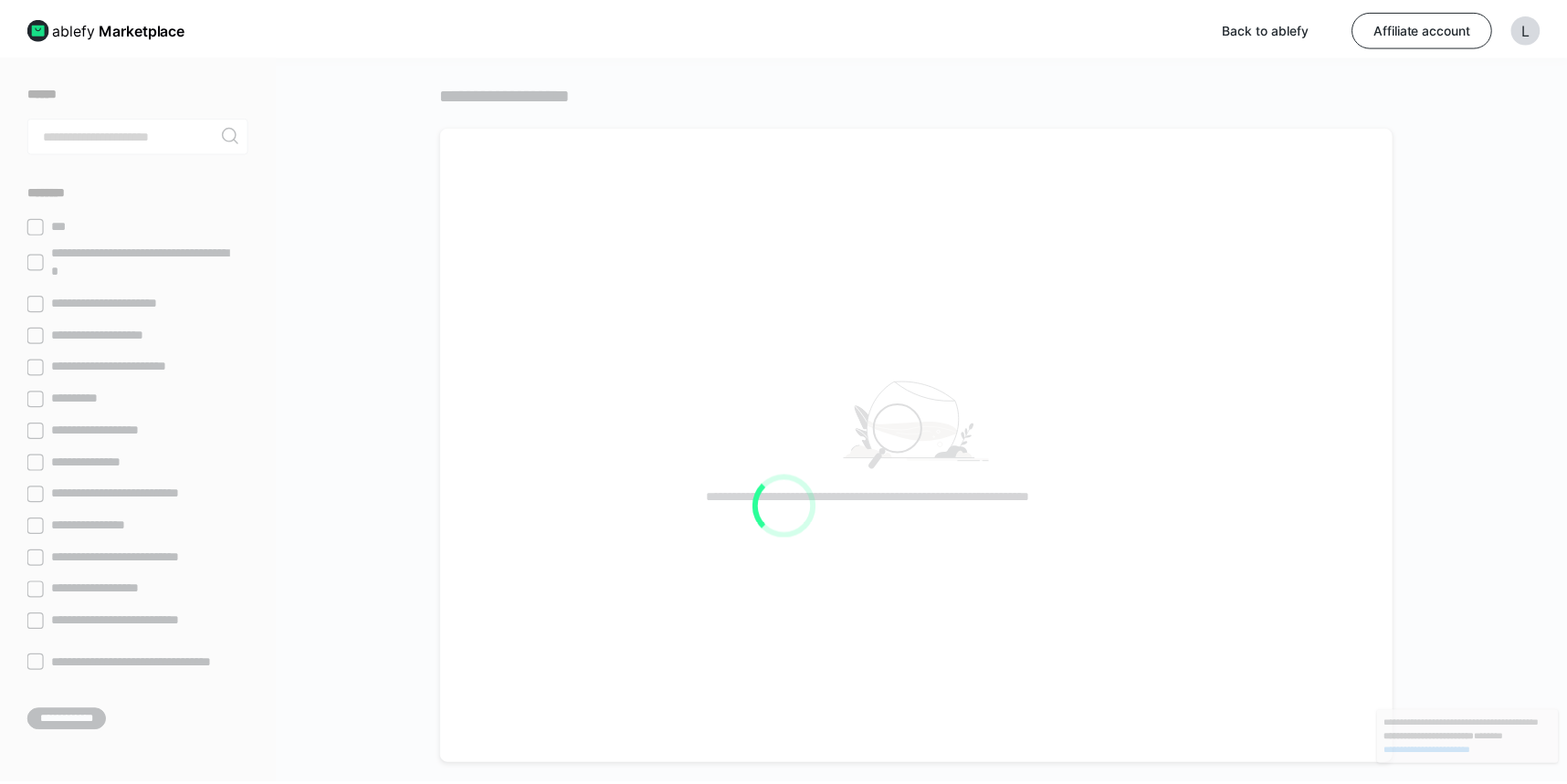 scroll, scrollTop: 0, scrollLeft: 0, axis: both 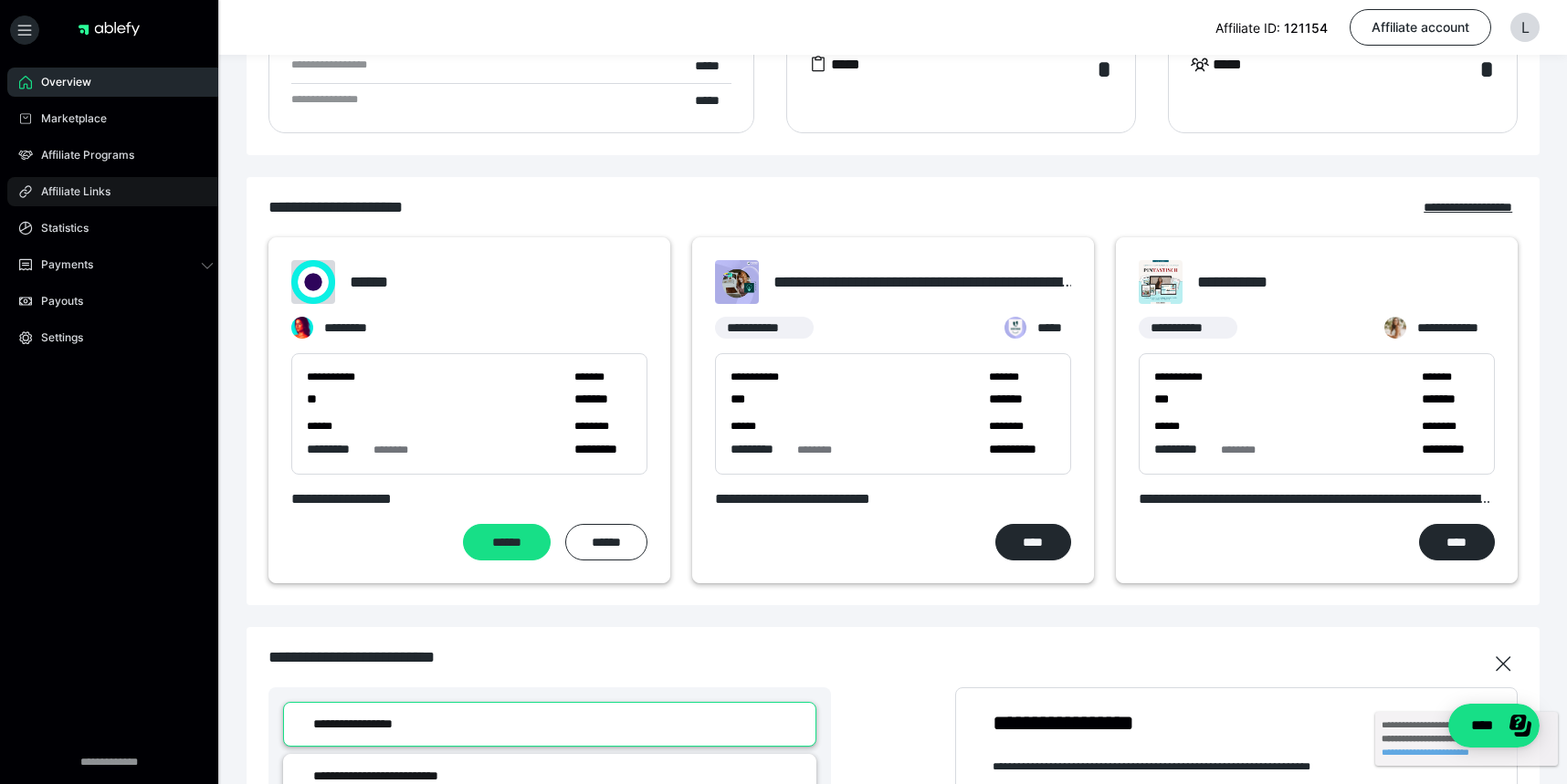 click on "Affiliate Links" at bounding box center (116, 192) 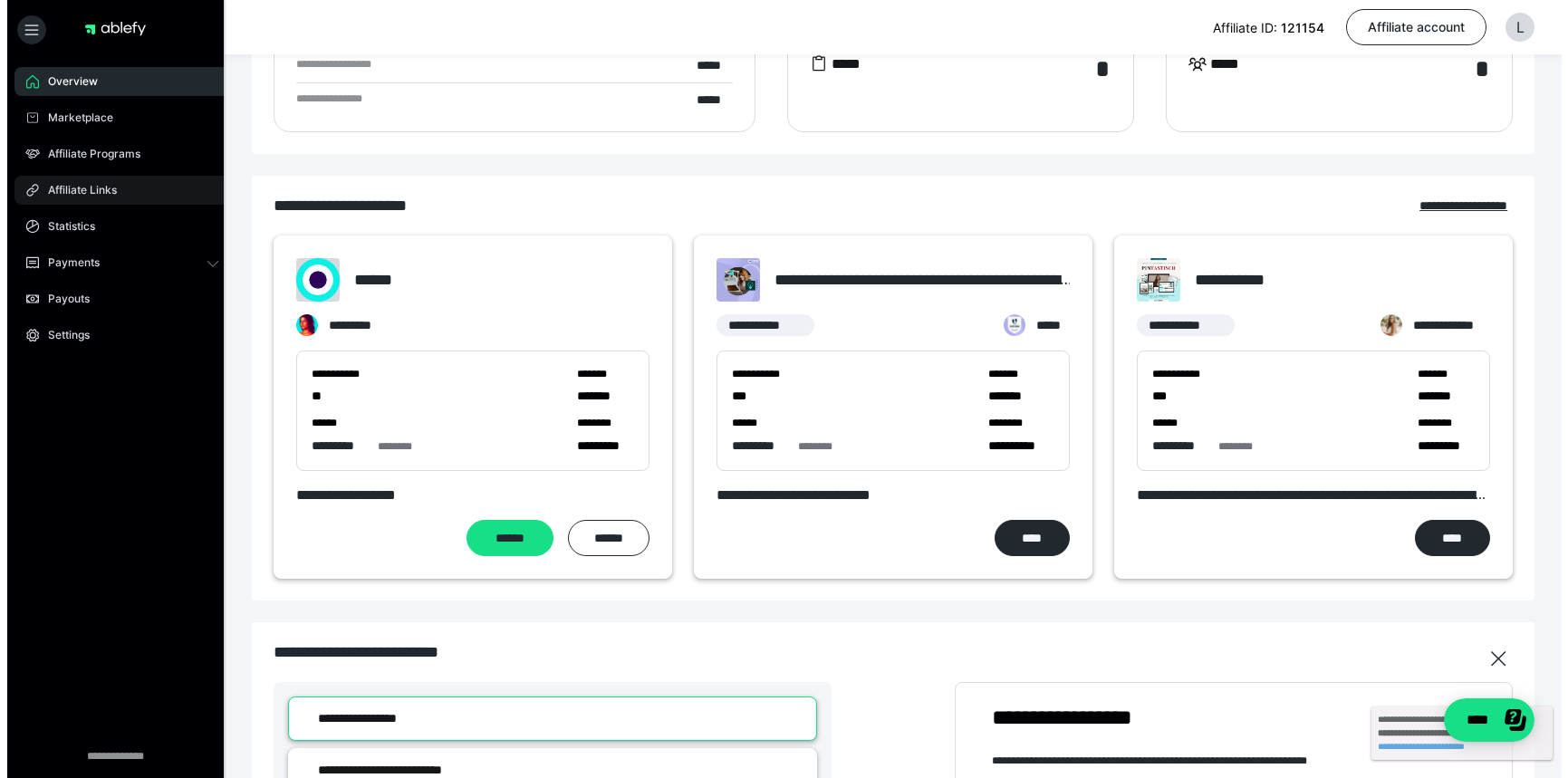 scroll, scrollTop: 0, scrollLeft: 0, axis: both 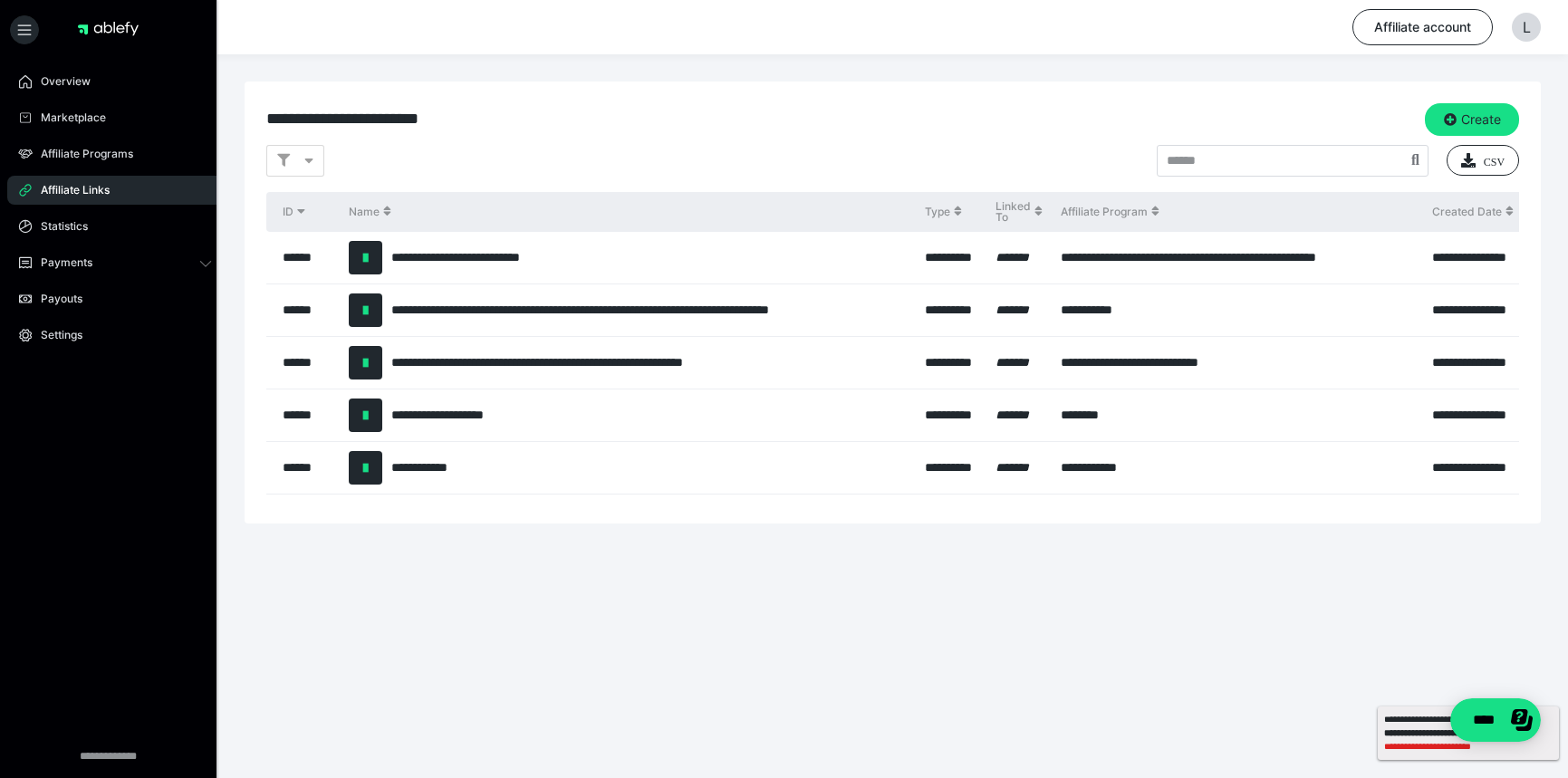 click on "**********" at bounding box center (1468, 746) 